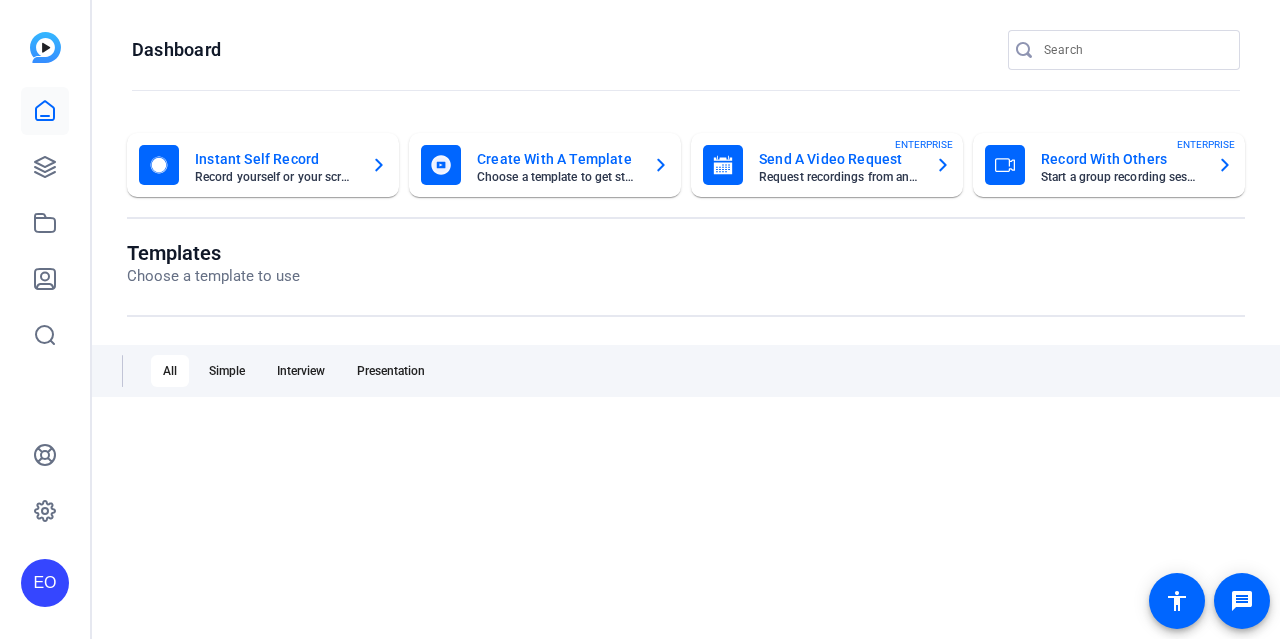 scroll, scrollTop: 0, scrollLeft: 0, axis: both 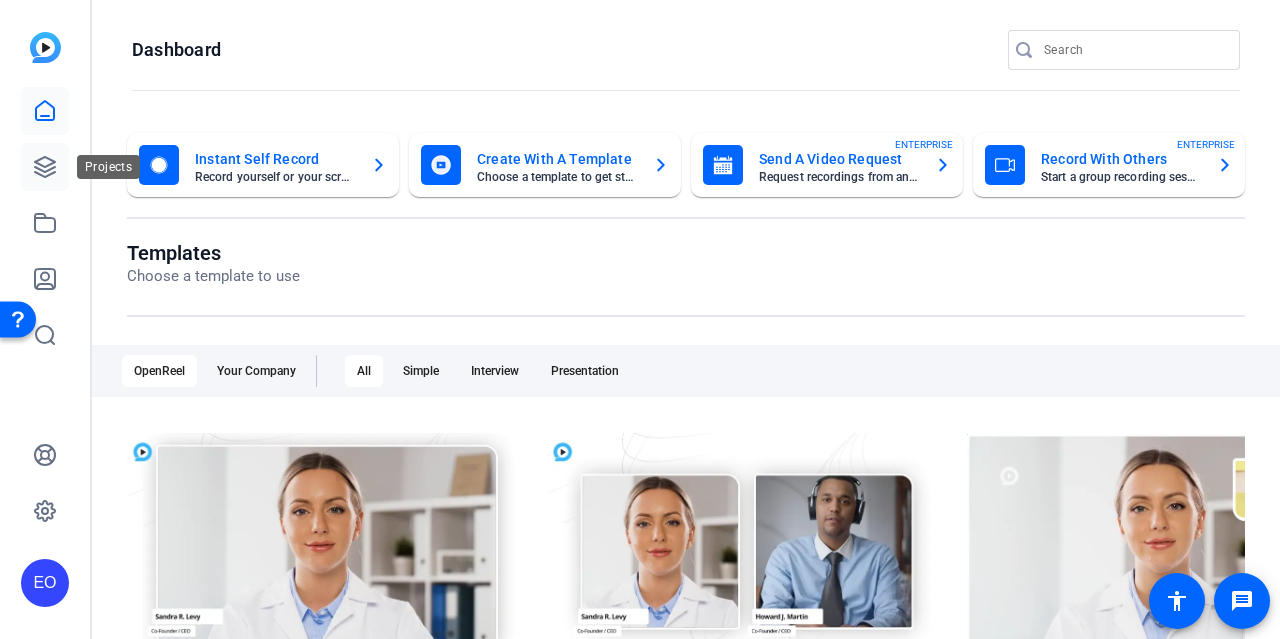click 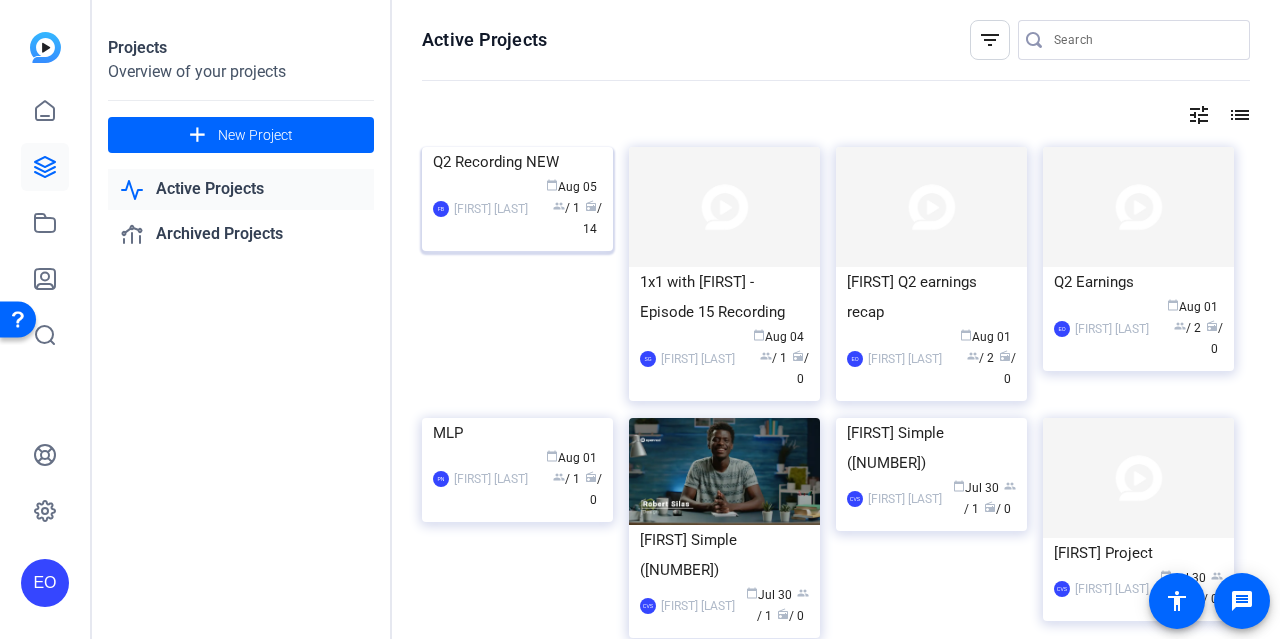 click 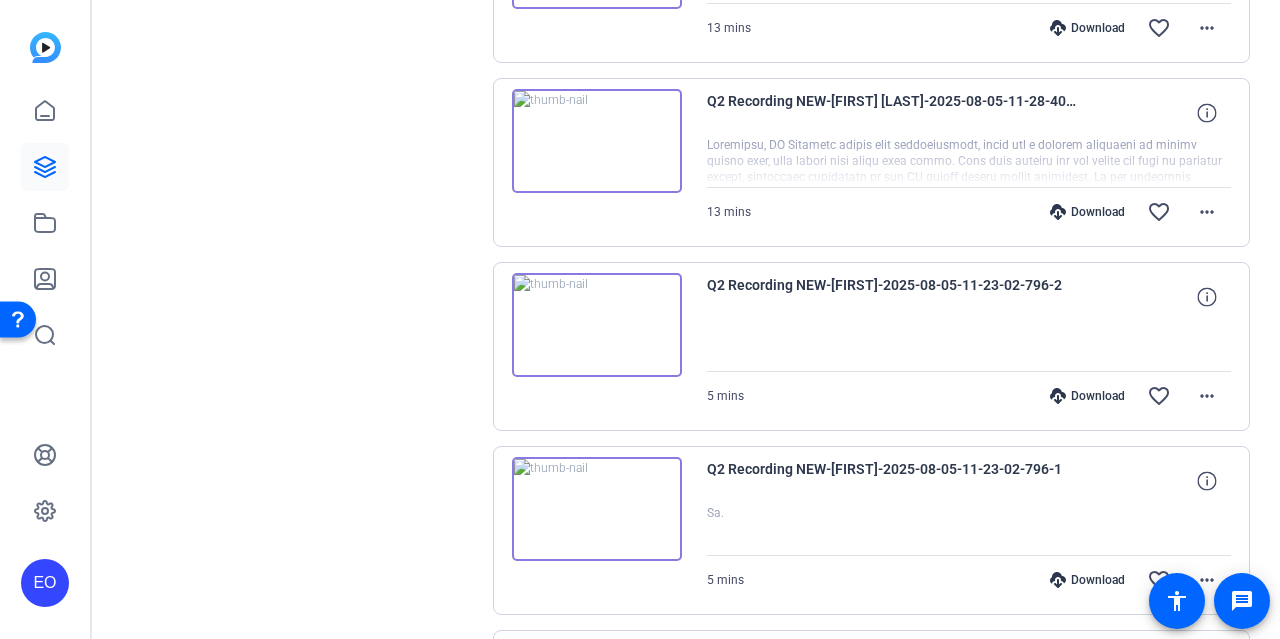 scroll, scrollTop: 640, scrollLeft: 0, axis: vertical 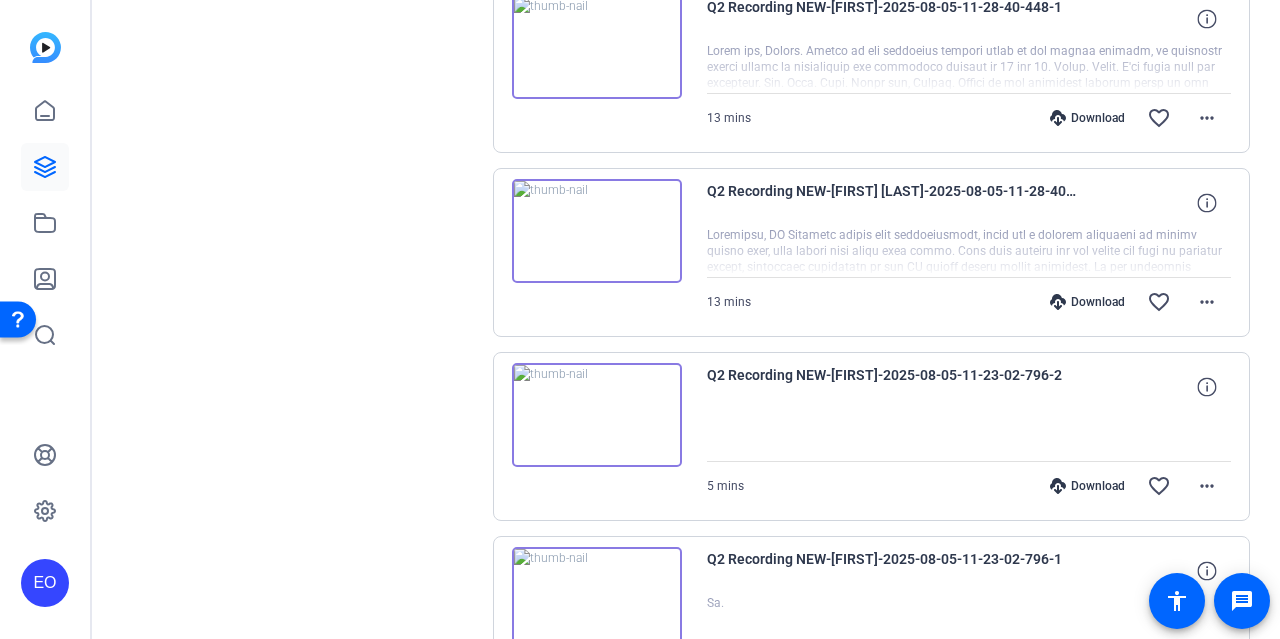 click at bounding box center (597, 415) 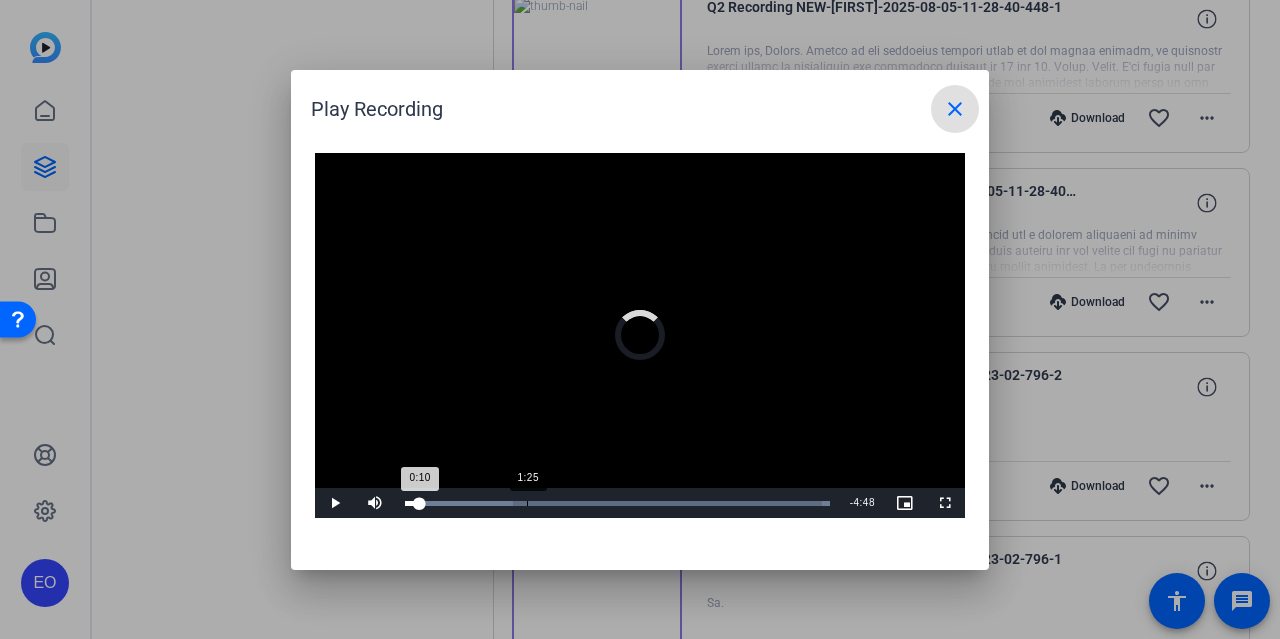 click on "Loaded :  100.00% 1:25 0:10" at bounding box center [617, 503] 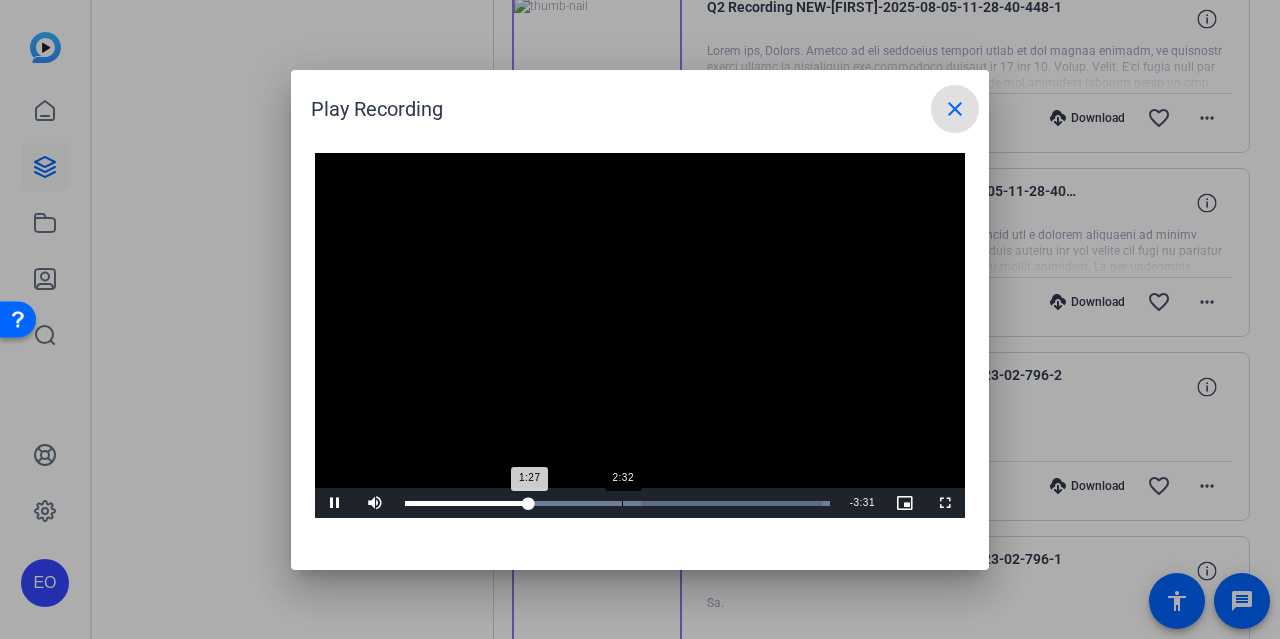 click on "Loaded :  100.00% 2:32 1:27" at bounding box center (617, 503) 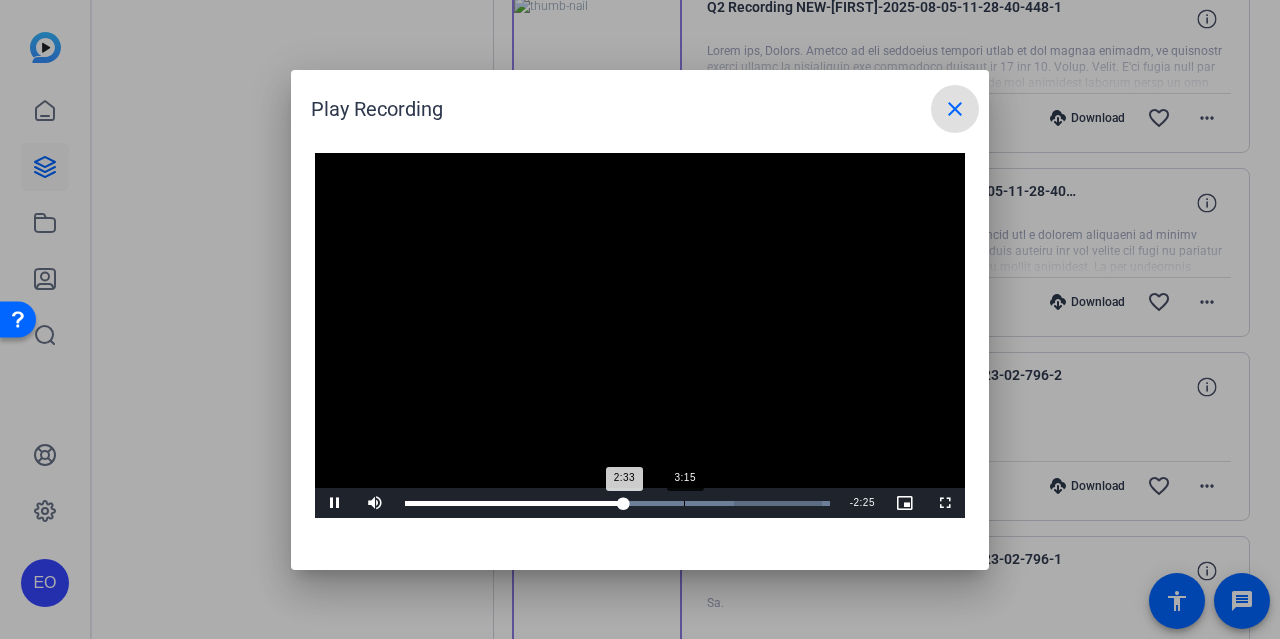 click on "Loaded :  100.00% 3:15 2:33" at bounding box center [617, 503] 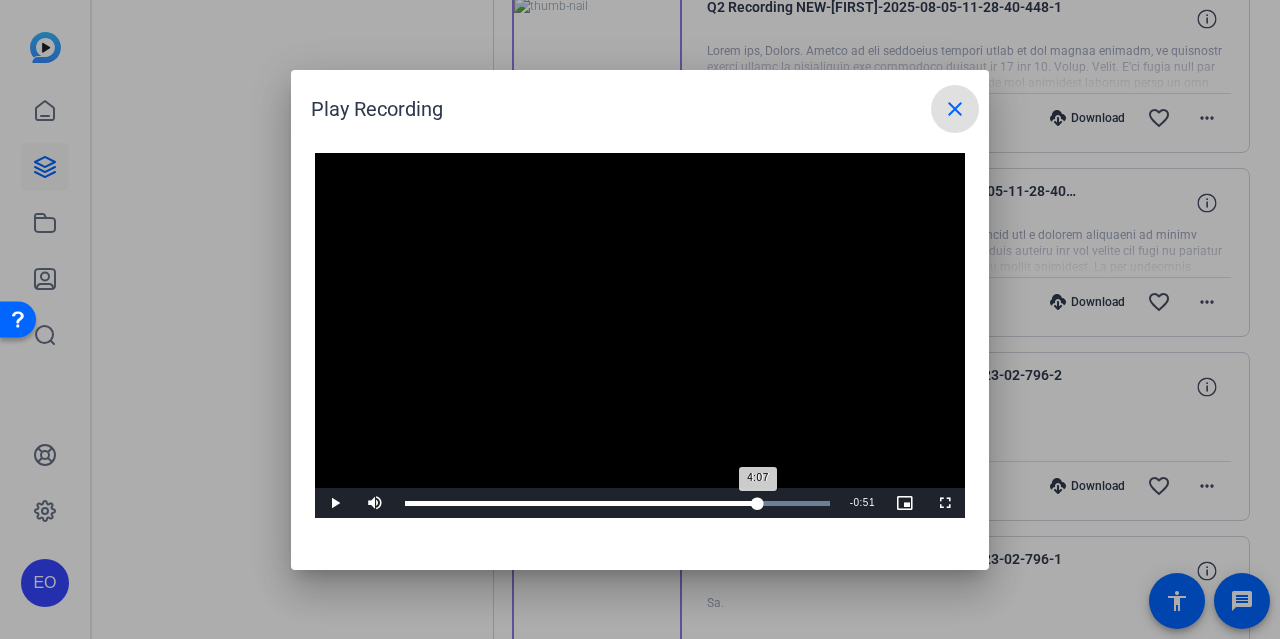 click on "Loaded :  100.00% 4:07 4:07" at bounding box center [617, 503] 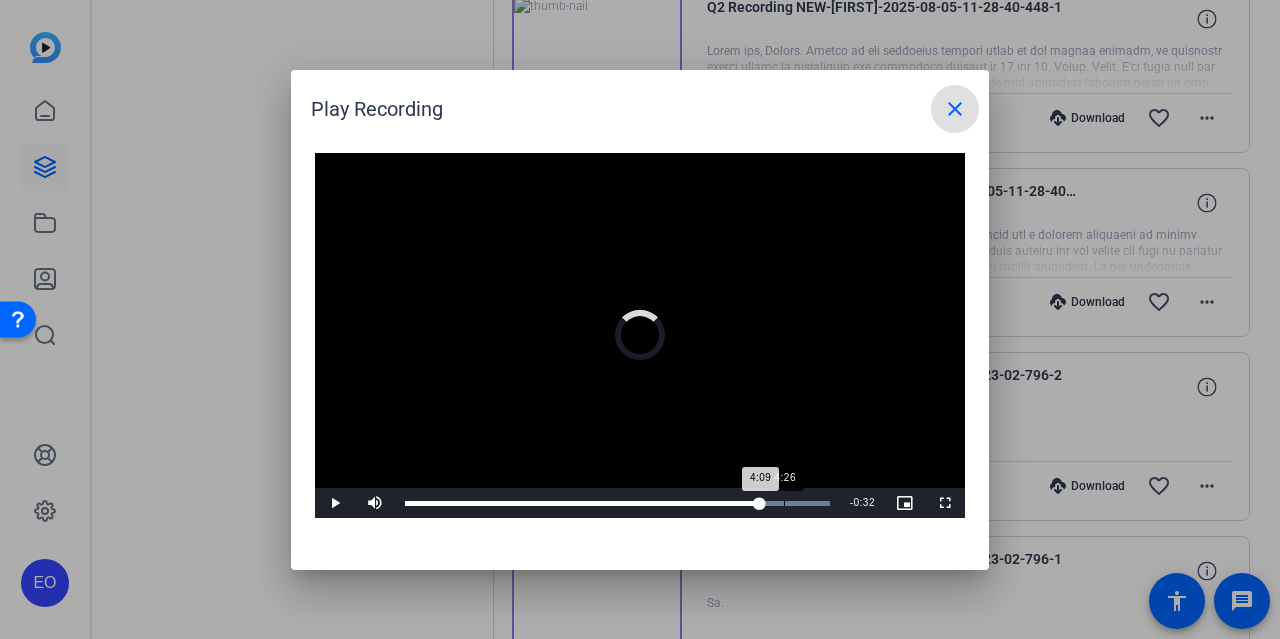 click on "Loaded :  100.00% 4:26 4:09" at bounding box center (617, 503) 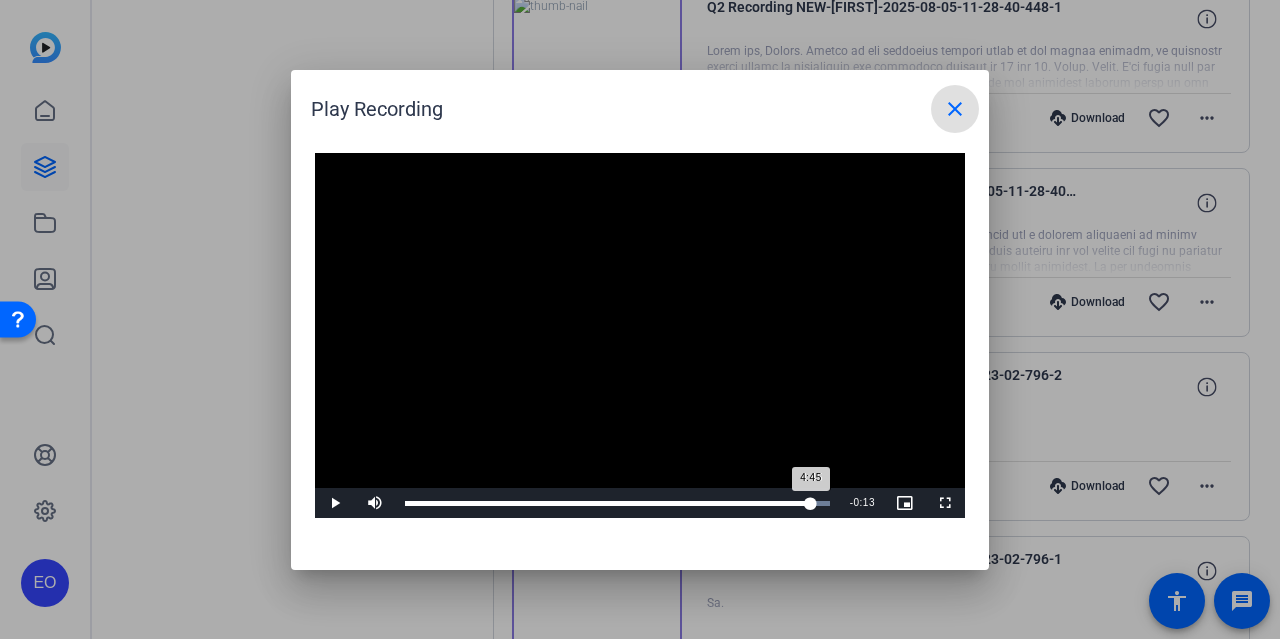 click on "Loaded :  100.00% 4:45 4:45" at bounding box center (617, 503) 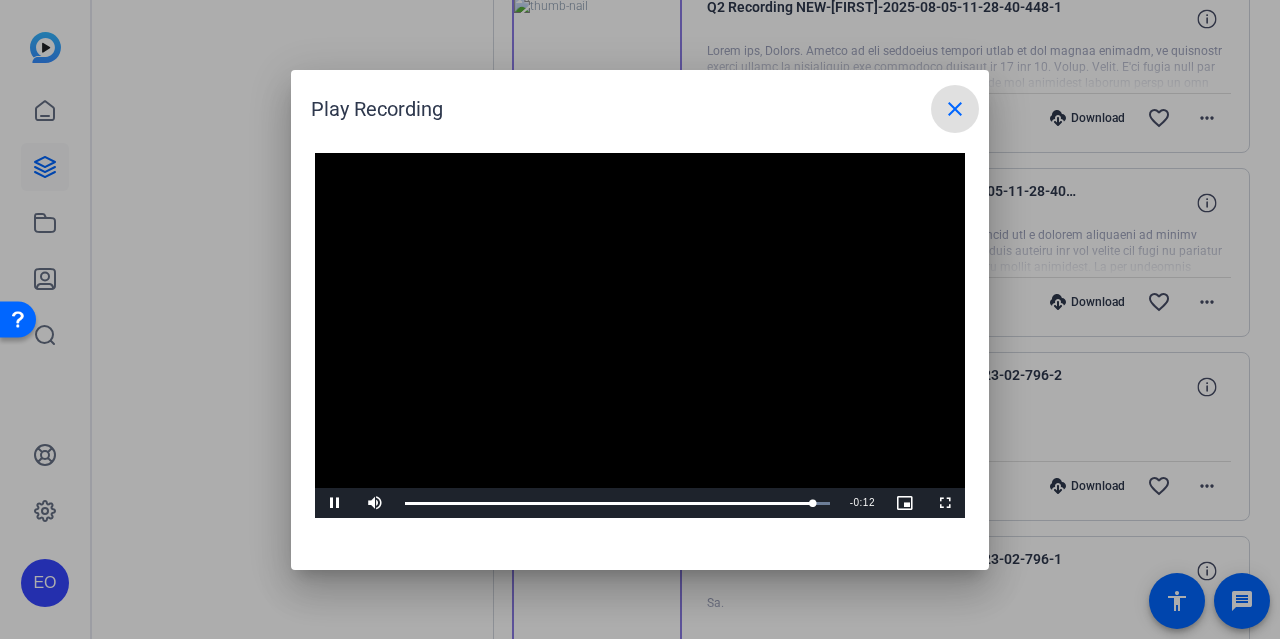 click on "close" at bounding box center [955, 109] 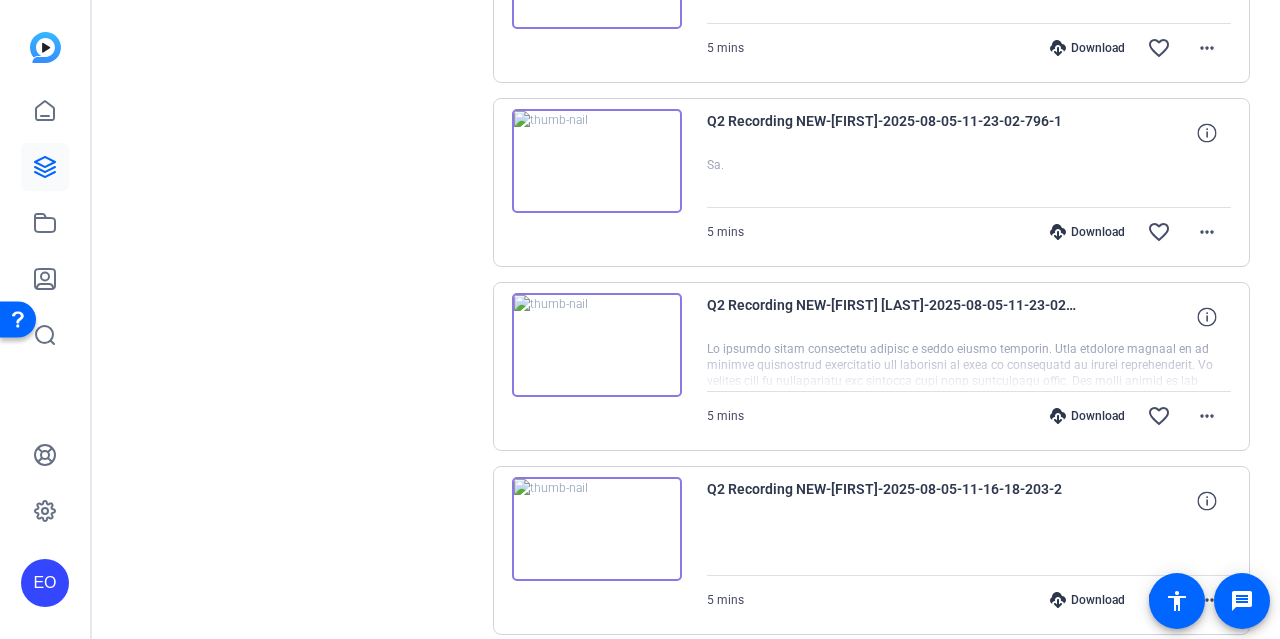 scroll, scrollTop: 1140, scrollLeft: 0, axis: vertical 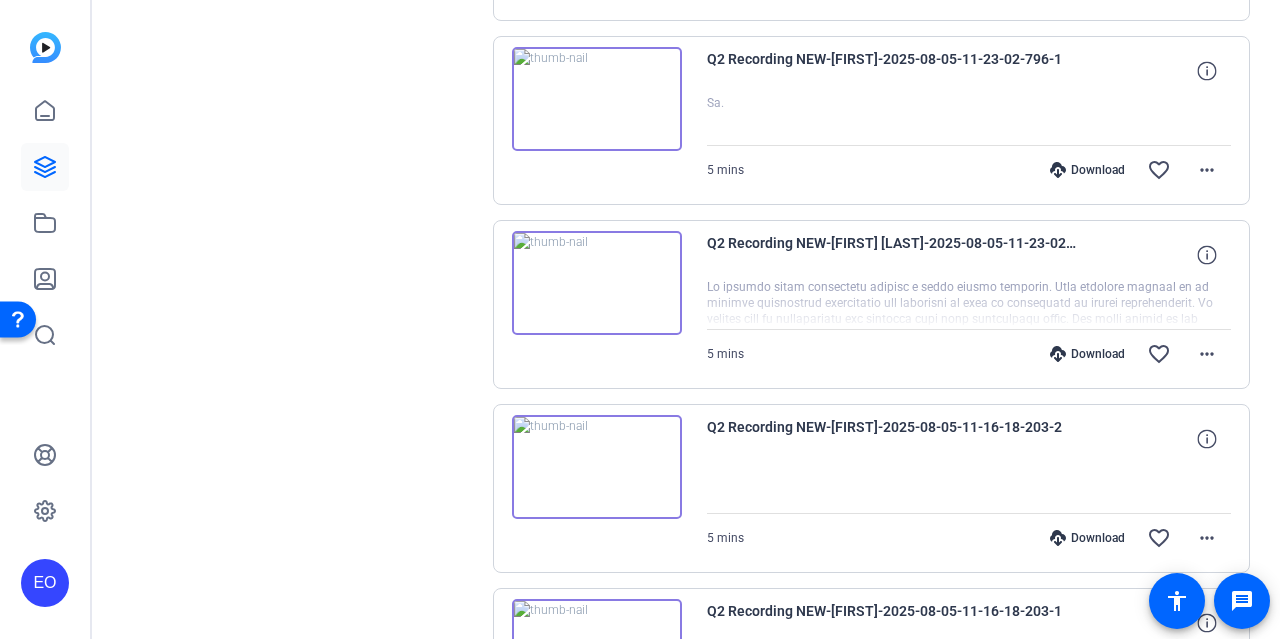 click at bounding box center (597, 467) 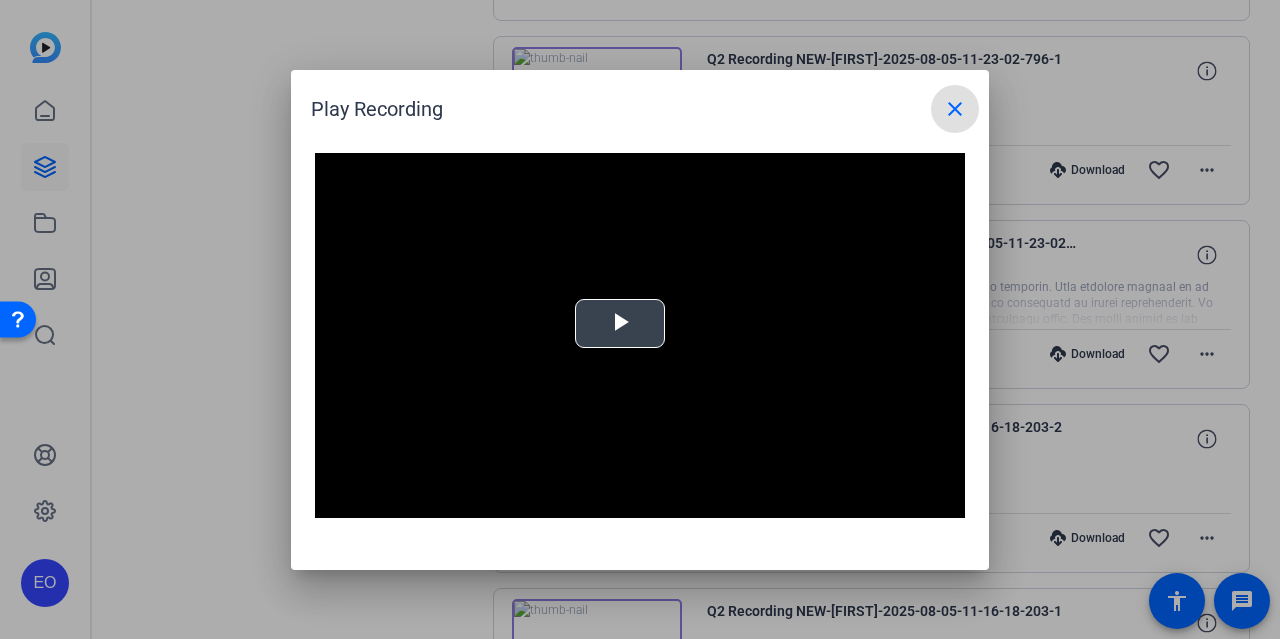 click at bounding box center [620, 323] 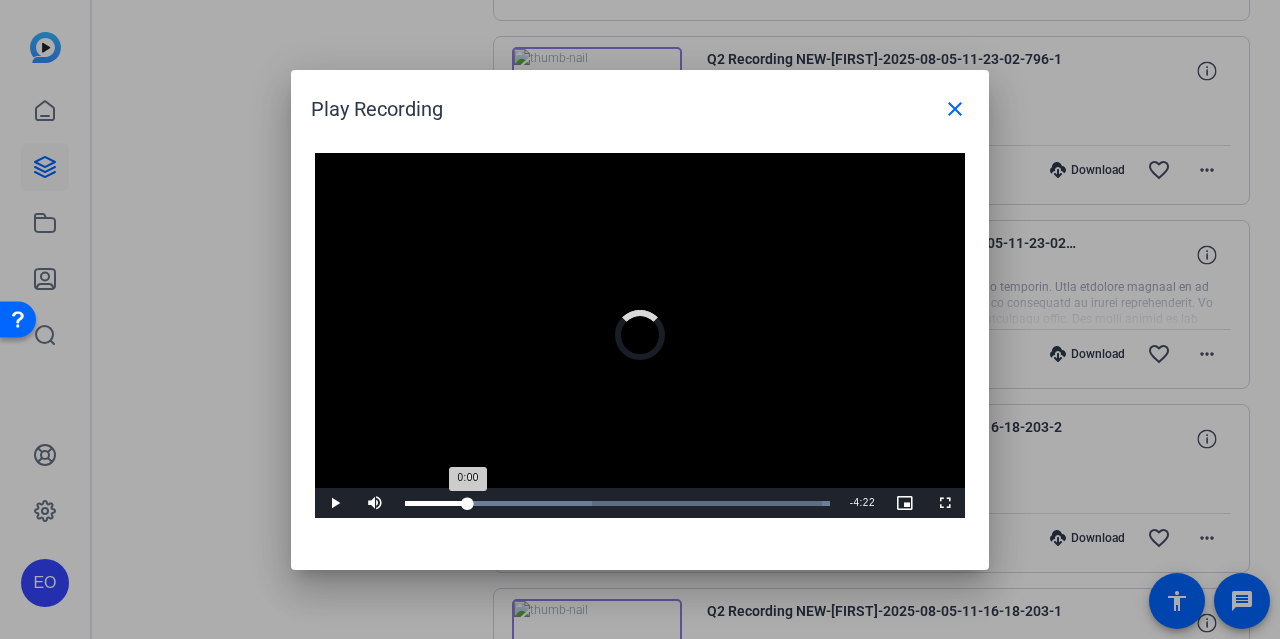 click on "Loaded :  100.00% 0:44 0:00" at bounding box center [617, 503] 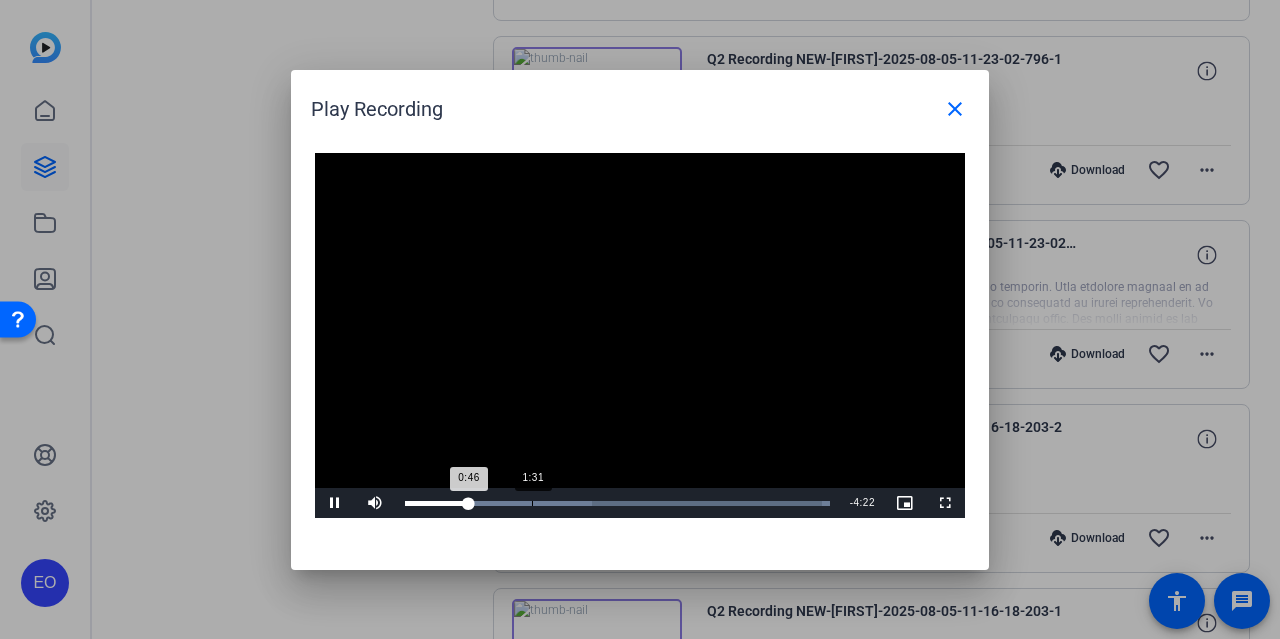 click on "Loaded :  100.00% 1:31 0:46" at bounding box center [617, 503] 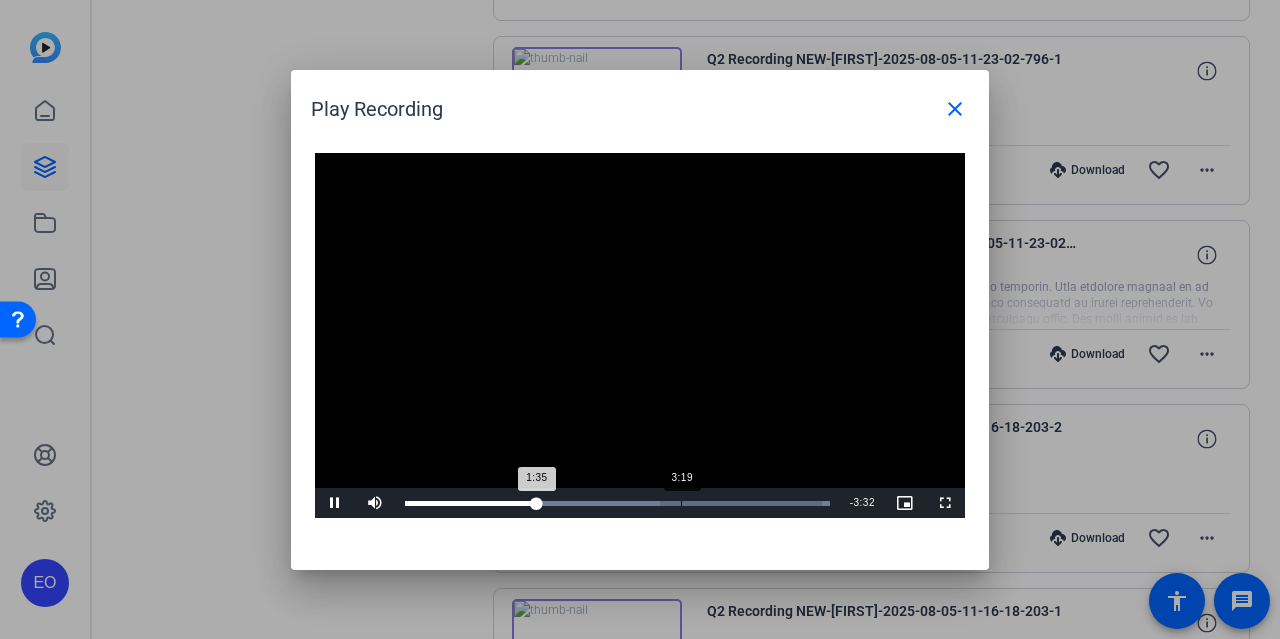 click on "Loaded :  100.00% 3:19 1:35" at bounding box center [617, 503] 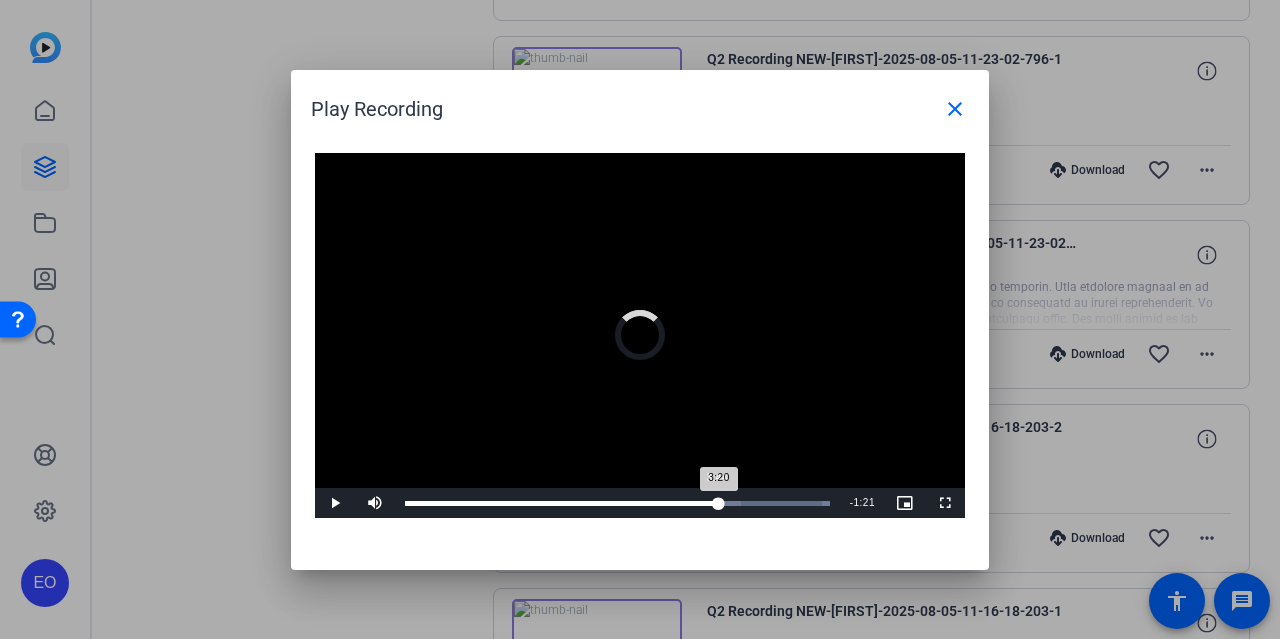 click on "Loaded :  100.00% 3:44 3:20" at bounding box center [617, 503] 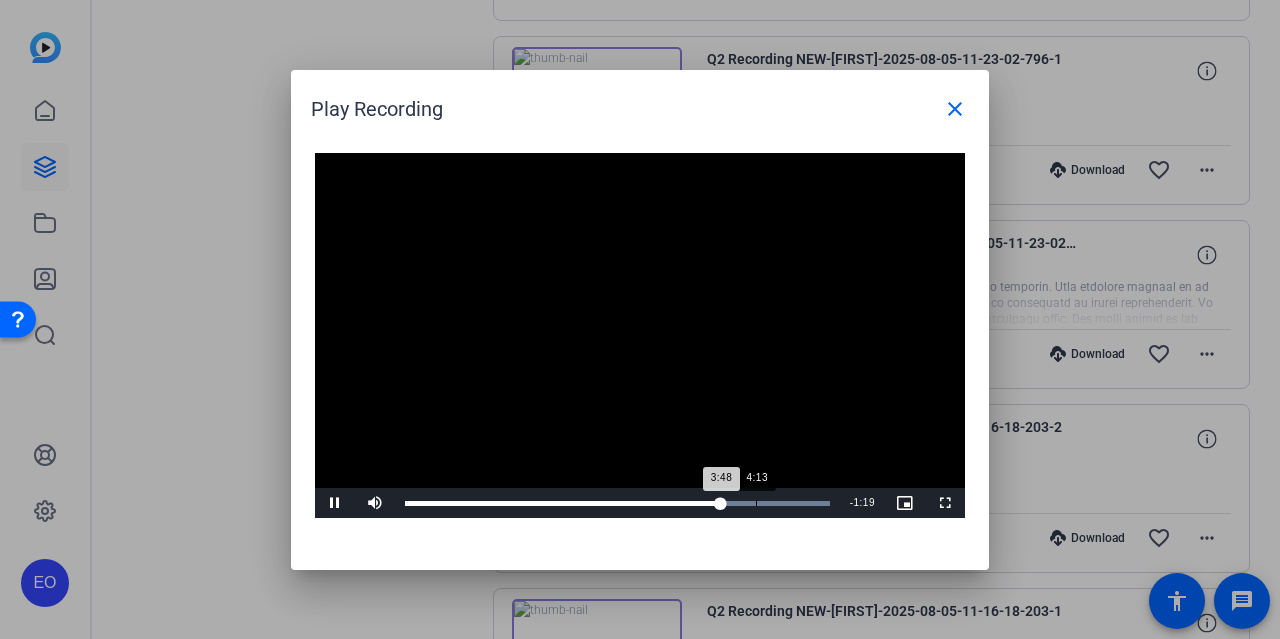 click on "Loaded :  100.00% 4:13 3:48" at bounding box center [617, 503] 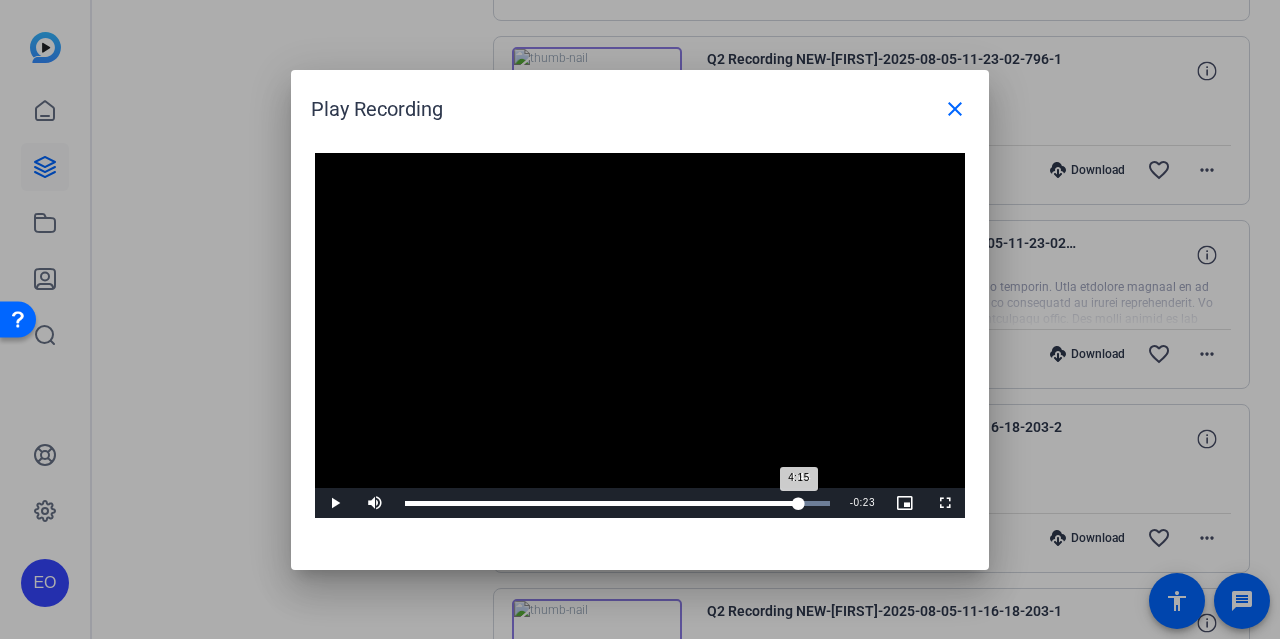 click on "Loaded :  100.00% 4:44 4:15" at bounding box center (617, 503) 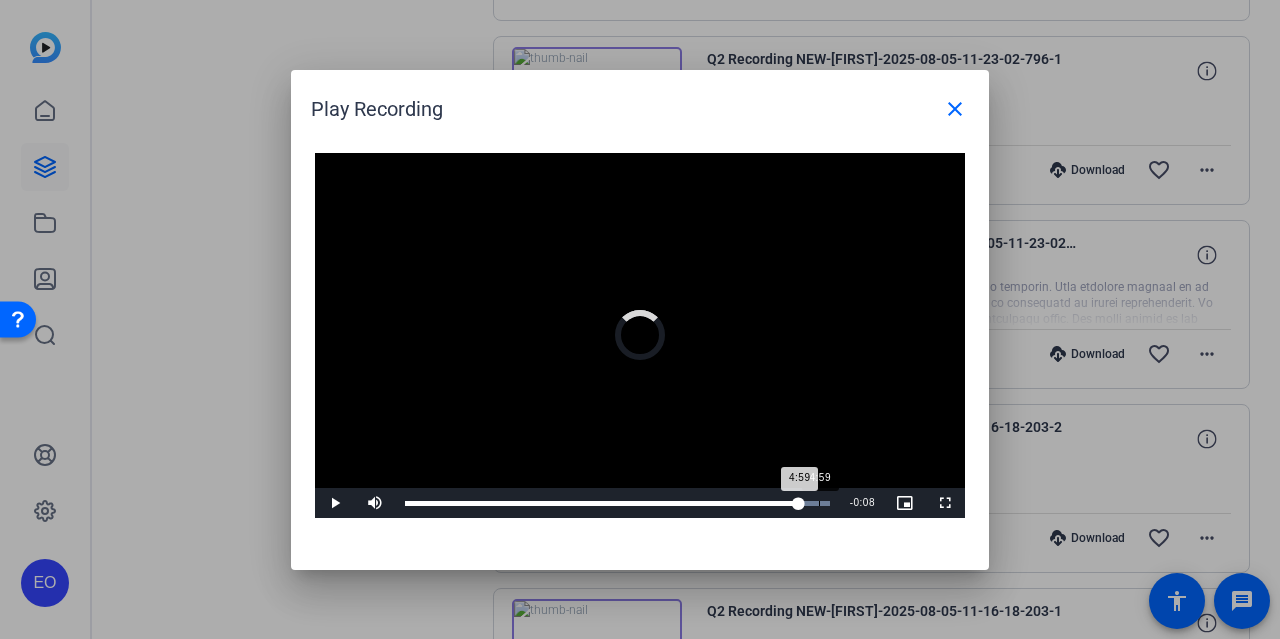 click on "Loaded :  100.00% 4:59 4:59" at bounding box center (617, 503) 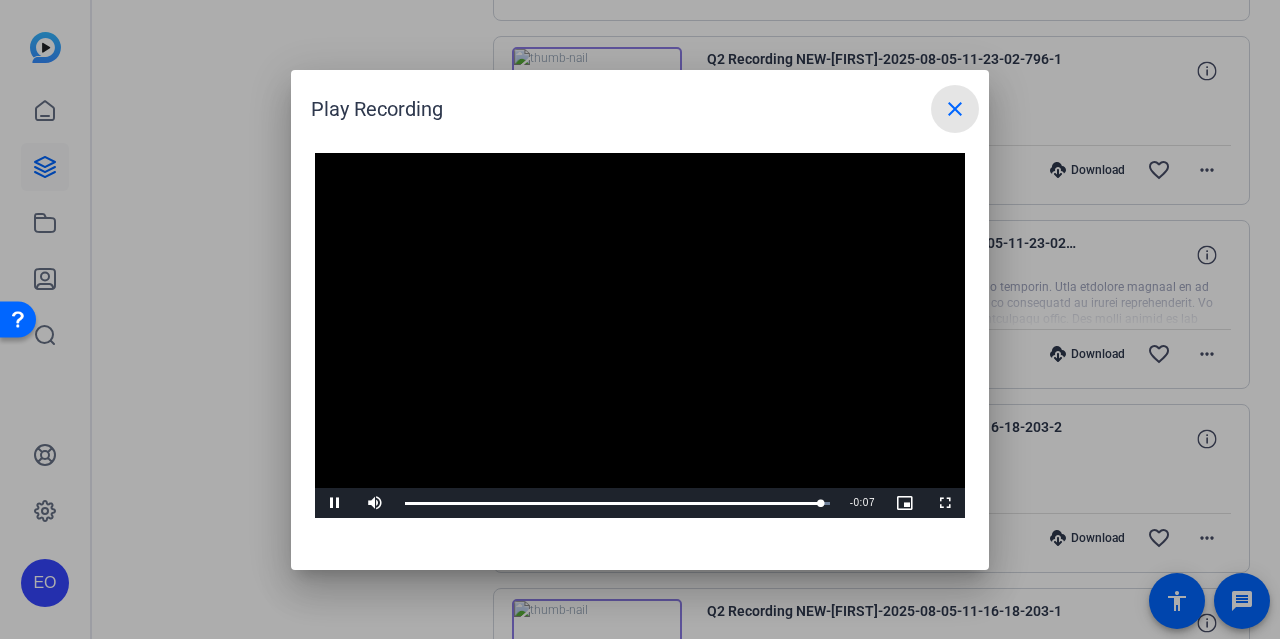 click on "close" at bounding box center [955, 109] 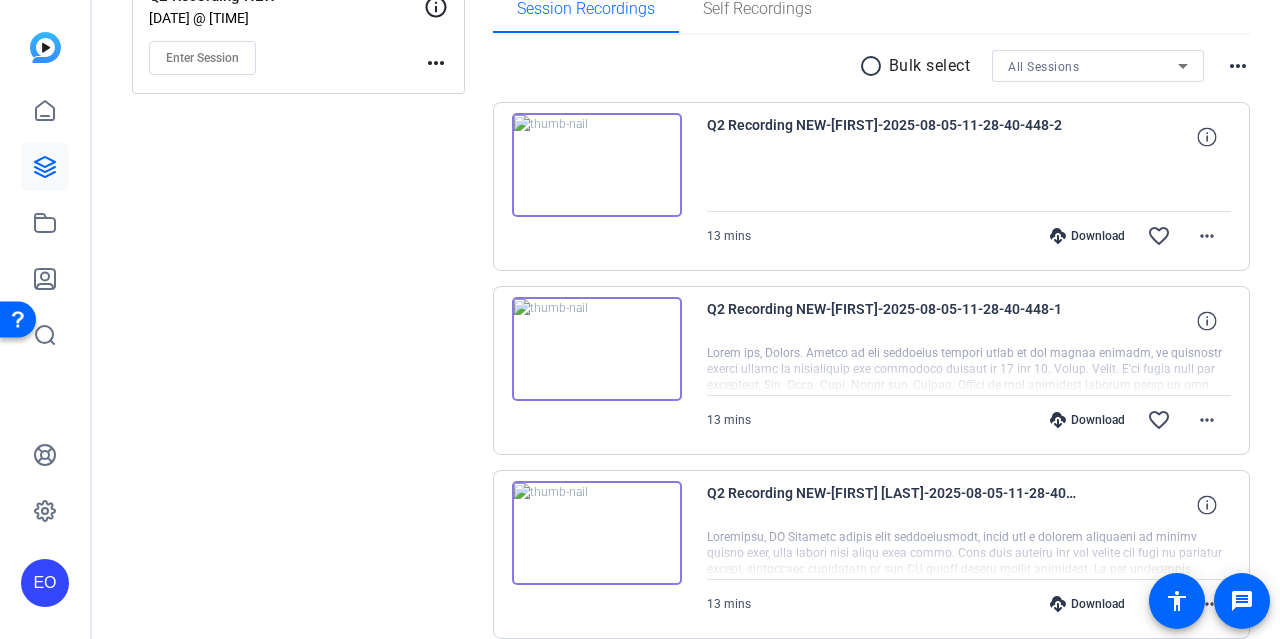 scroll, scrollTop: 140, scrollLeft: 0, axis: vertical 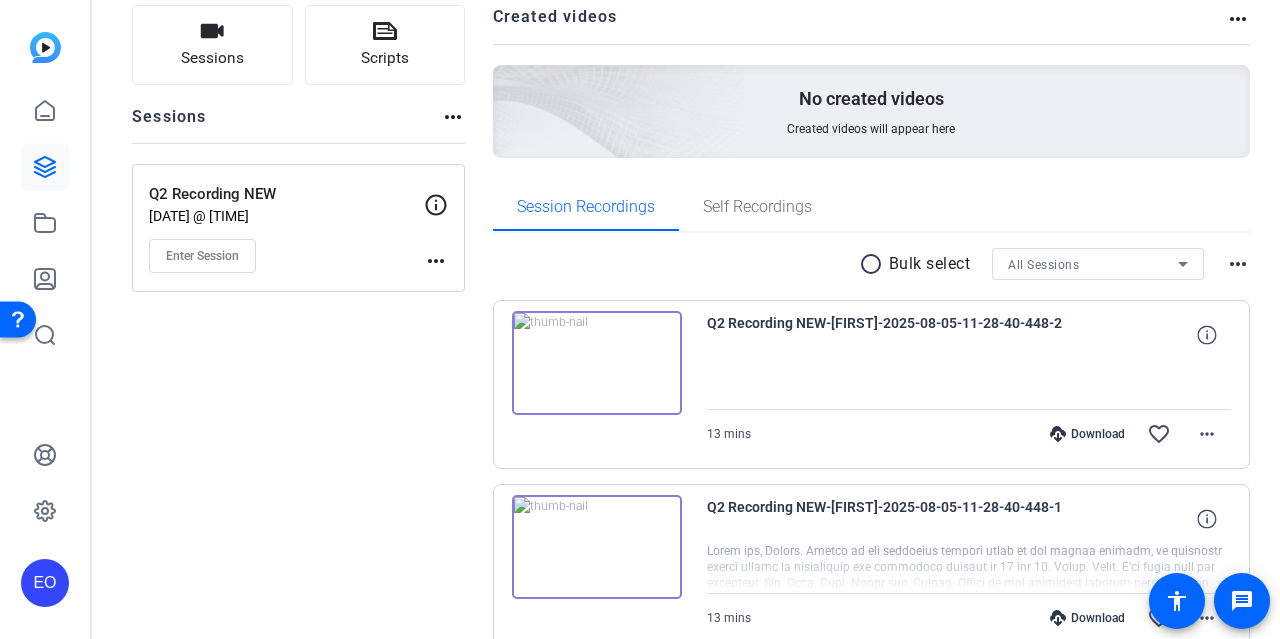click at bounding box center [597, 363] 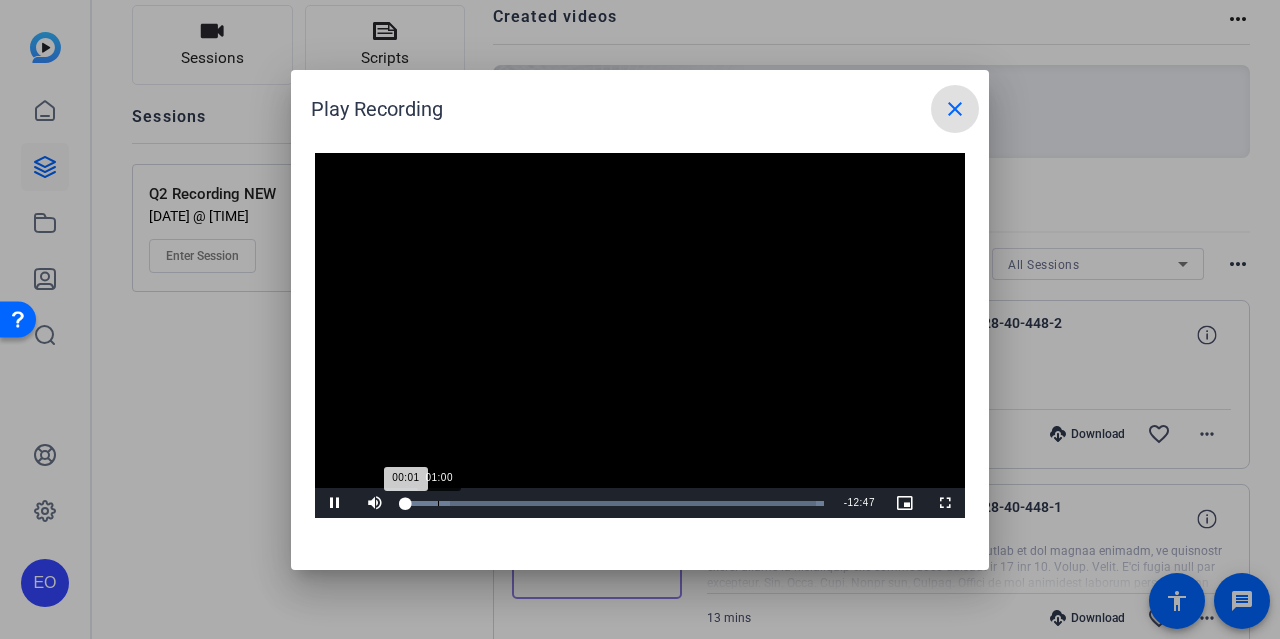 click on "Loaded :  100.00% 01:00 00:01" at bounding box center [614, 503] 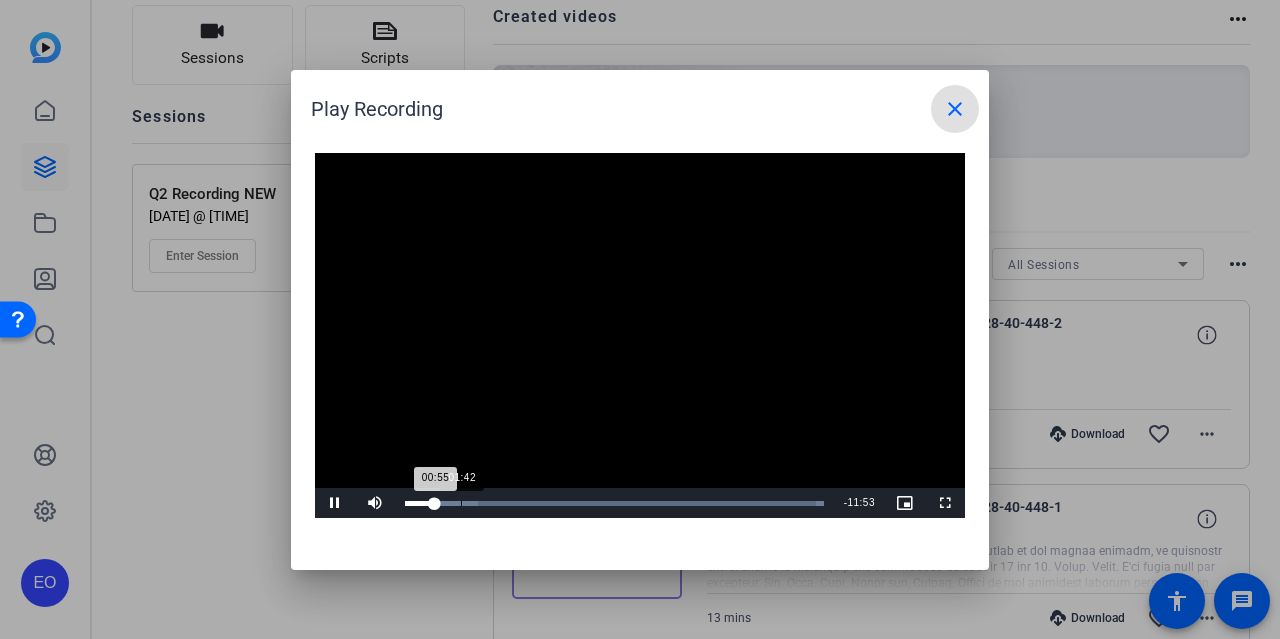 click on "Loaded :  100.00% 01:42 00:55" at bounding box center (614, 503) 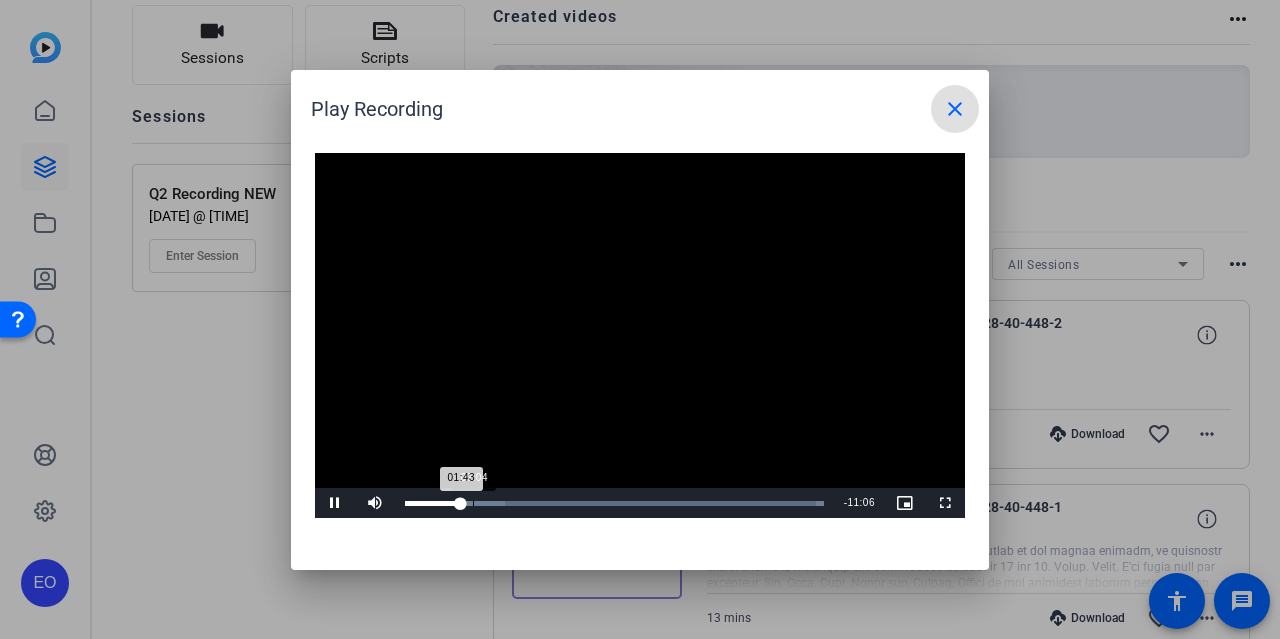 click on "Loaded :  100.00% 02:04 01:43" at bounding box center (614, 503) 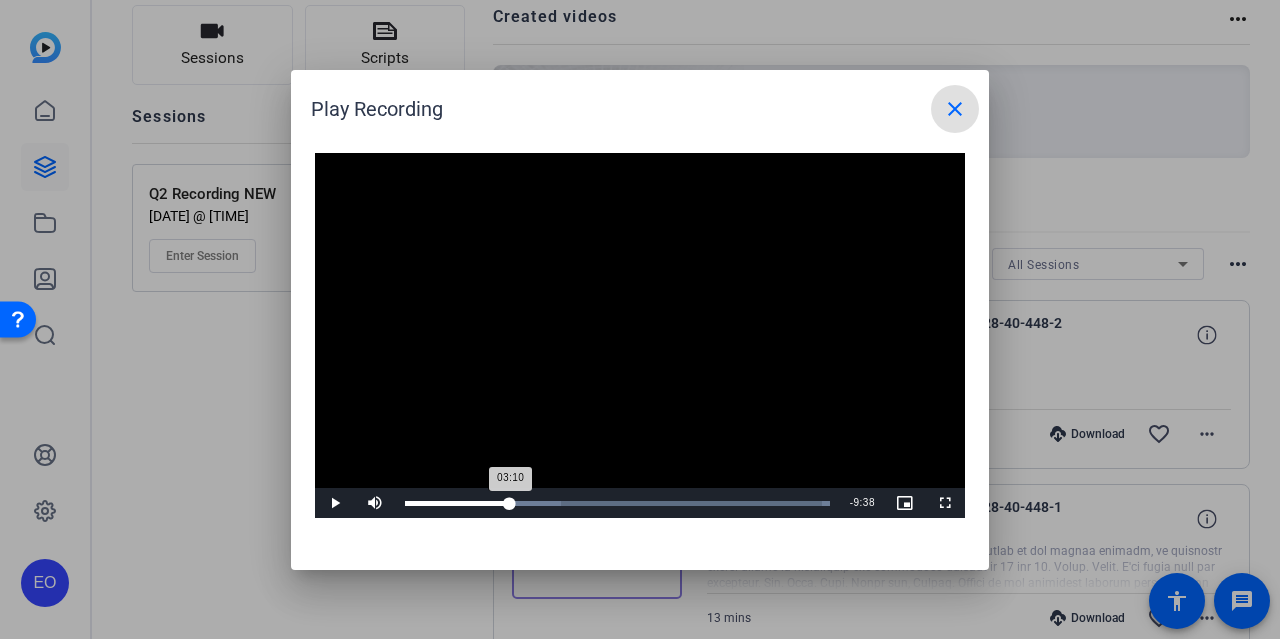 click on "Loaded :  100.00% 03:10 03:10" at bounding box center [617, 503] 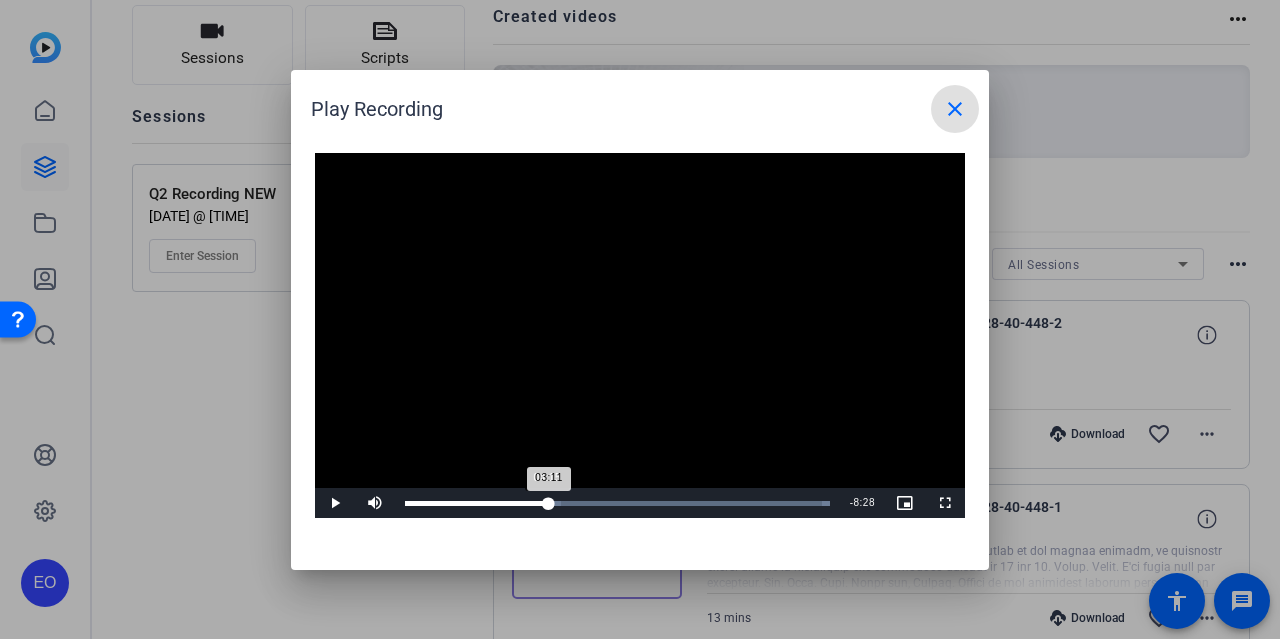 click on "Loaded :  100.00% 04:15 03:11" at bounding box center [617, 503] 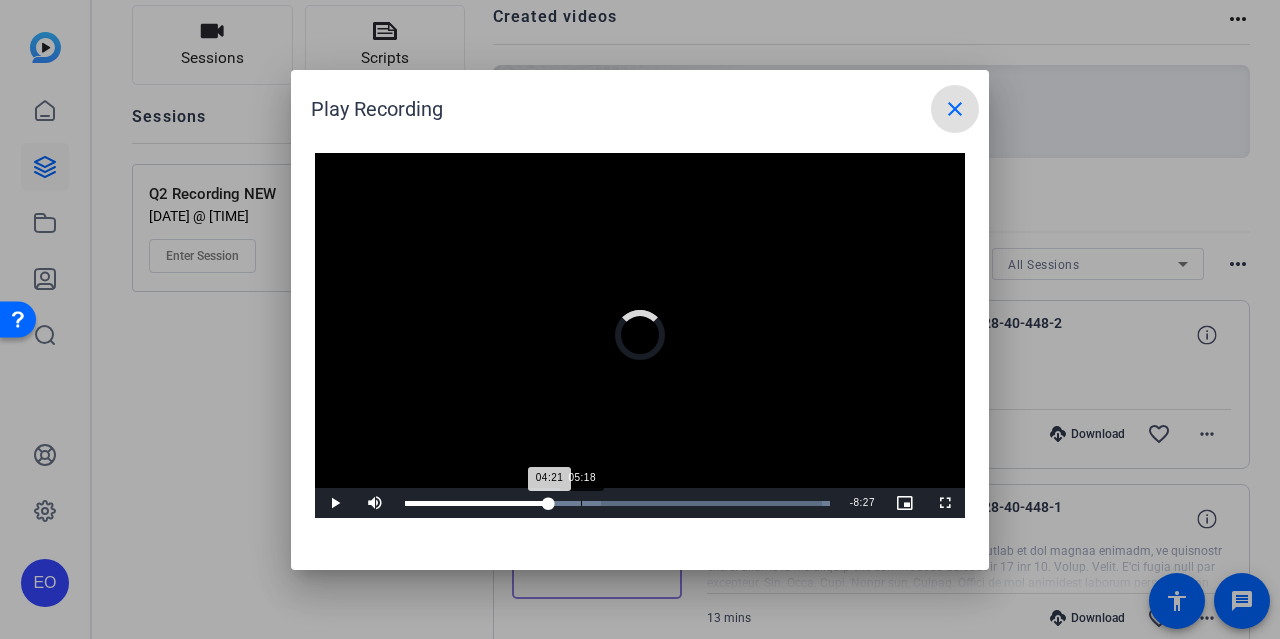 click on "Loaded :  100.00% 05:18 04:21" at bounding box center [617, 503] 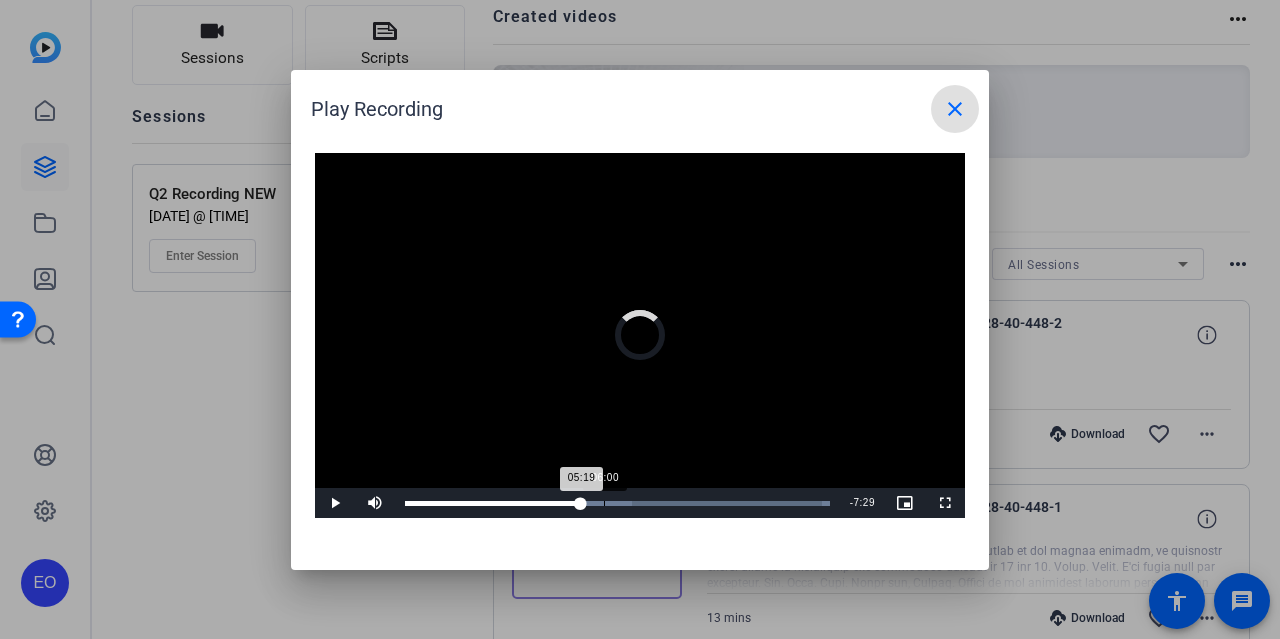 click on "Loaded :  100.00% 06:00 05:19" at bounding box center [617, 503] 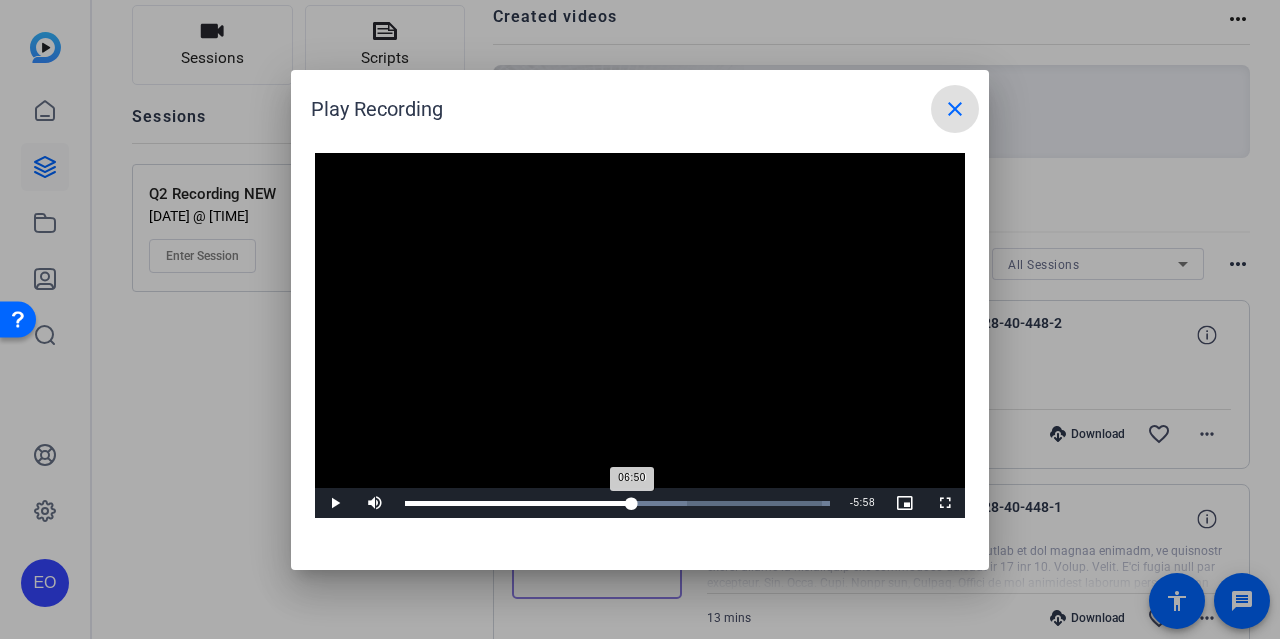click on "Loaded :  100.00% 06:50 06:50" at bounding box center (617, 503) 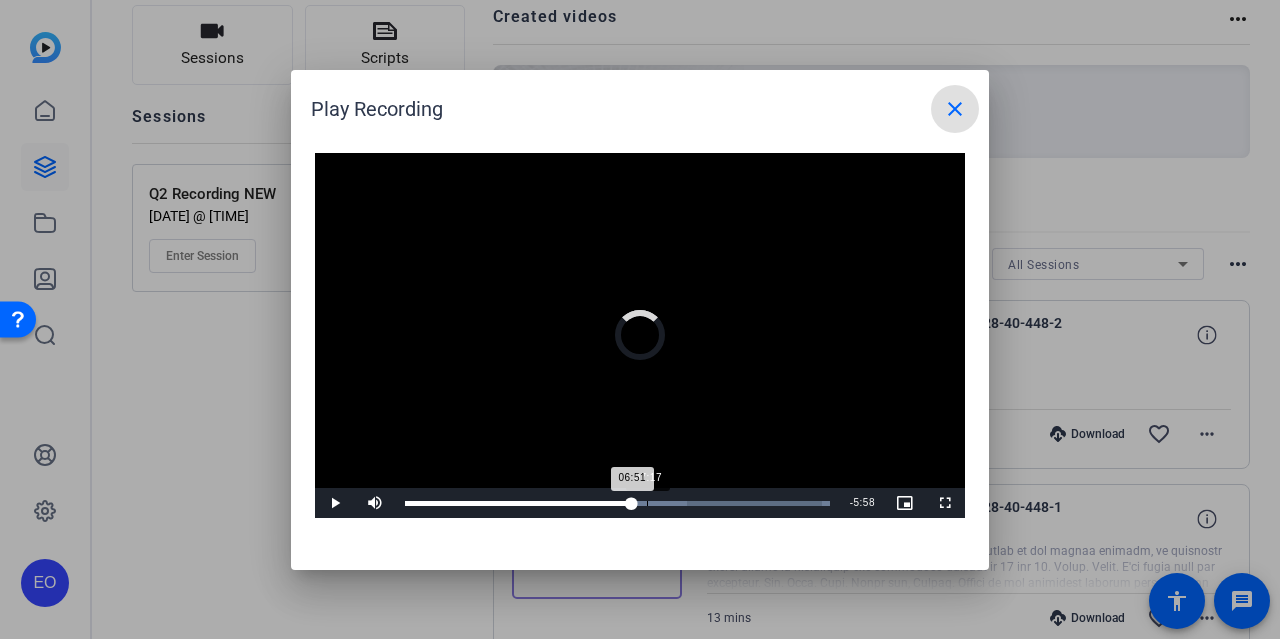 drag, startPoint x: 647, startPoint y: 501, endPoint x: 666, endPoint y: 507, distance: 19.924858 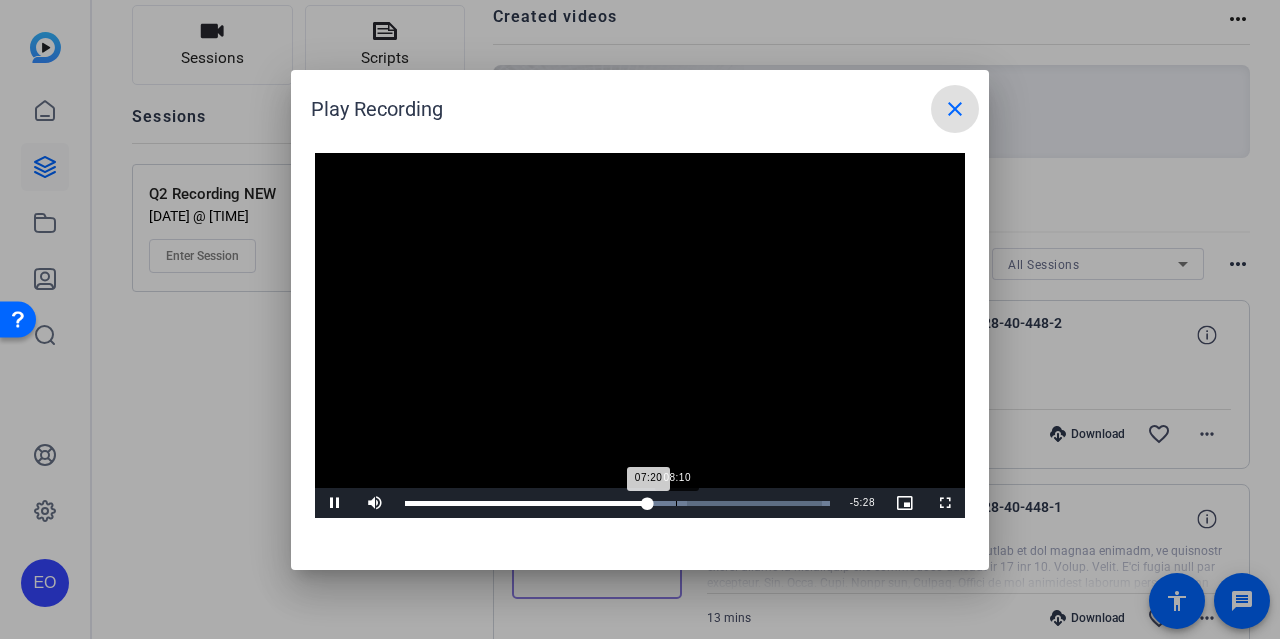 click on "08:10" at bounding box center (676, 503) 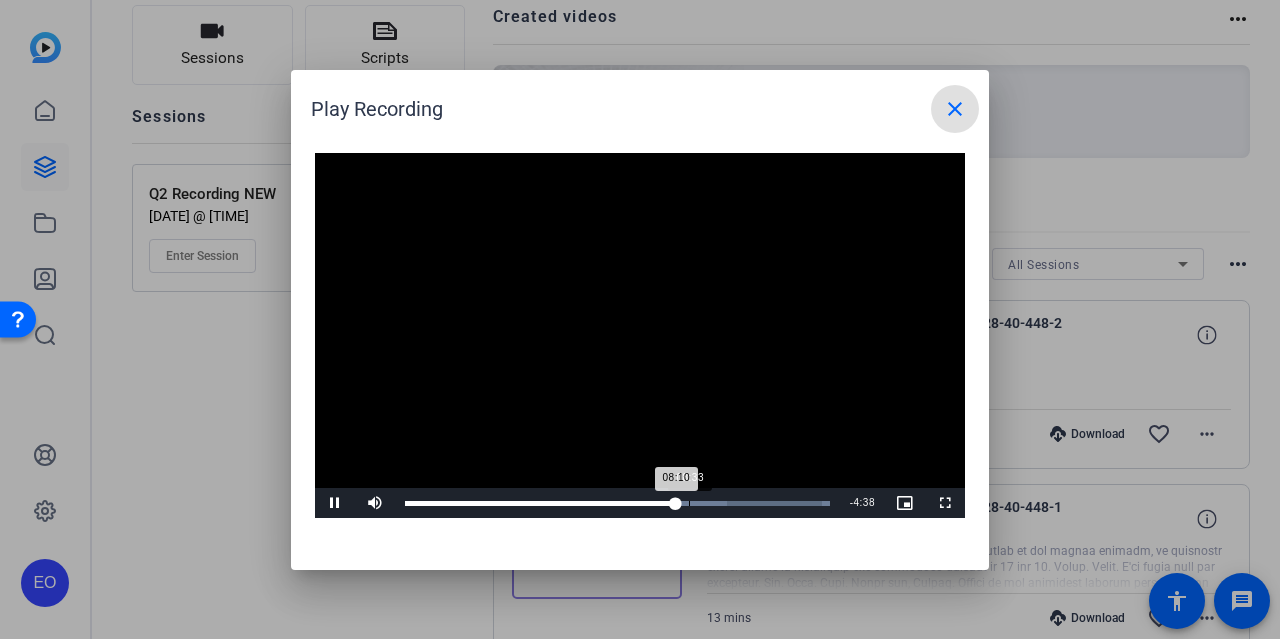 click on "Loaded :  100.00% 08:33 08:10" at bounding box center [617, 503] 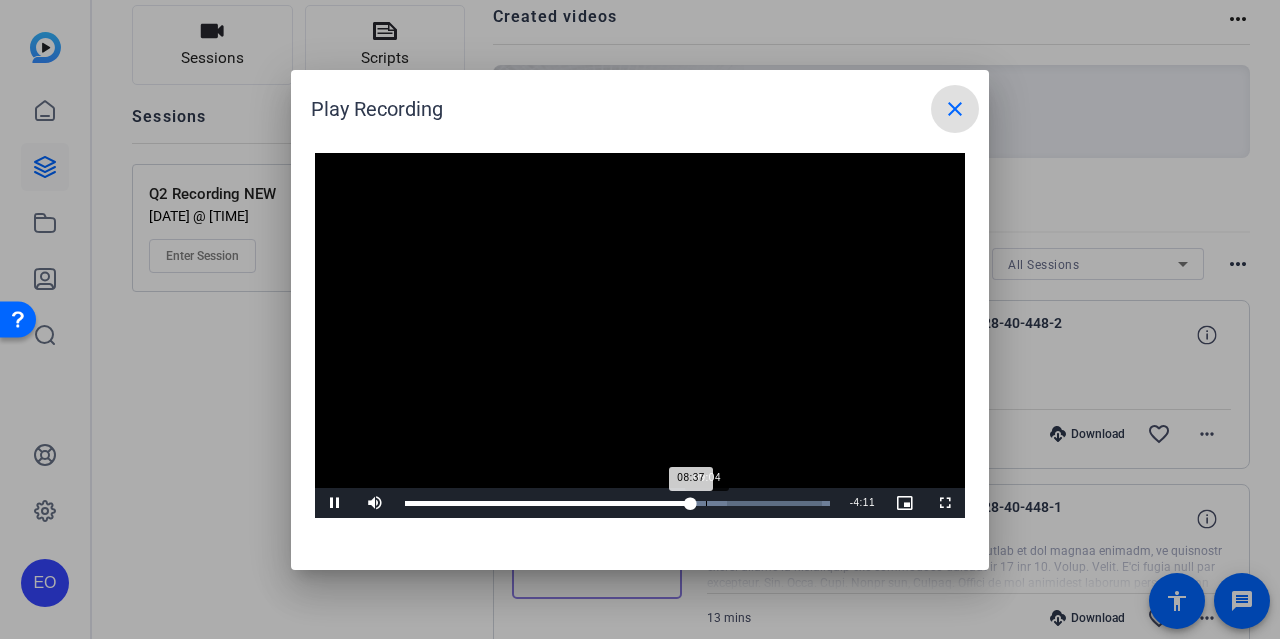 click on "Loaded :  100.00% 09:04 08:37" at bounding box center (617, 503) 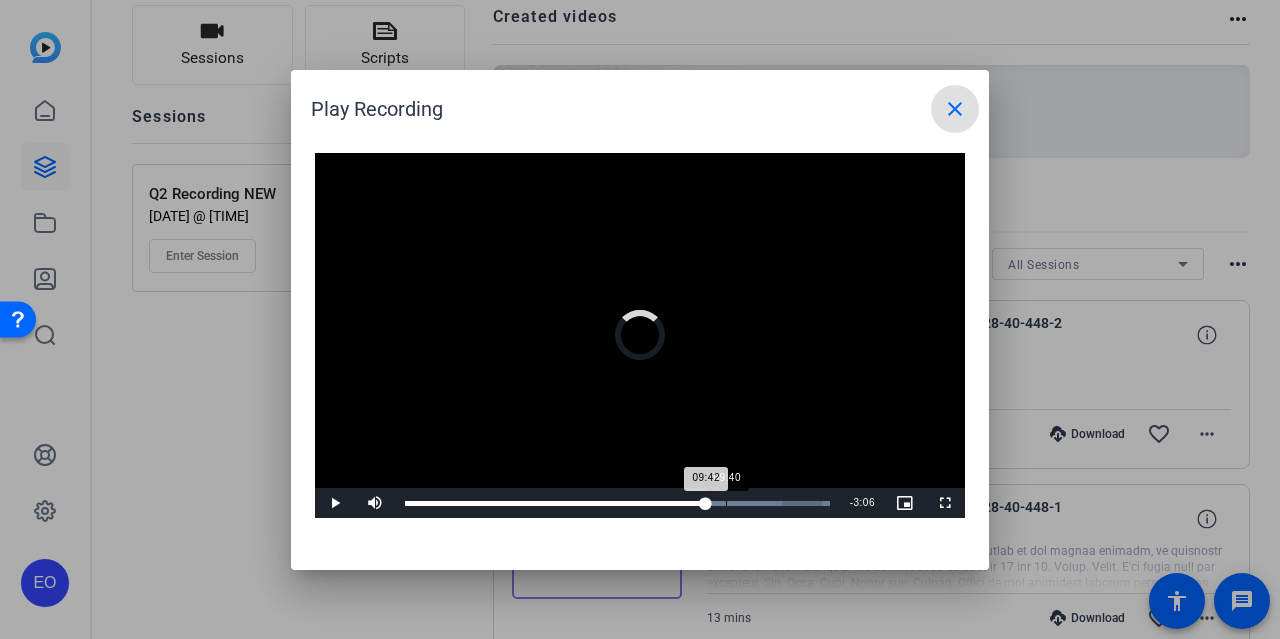 click on "Loaded :  100.00% 09:40 09:42" at bounding box center [617, 503] 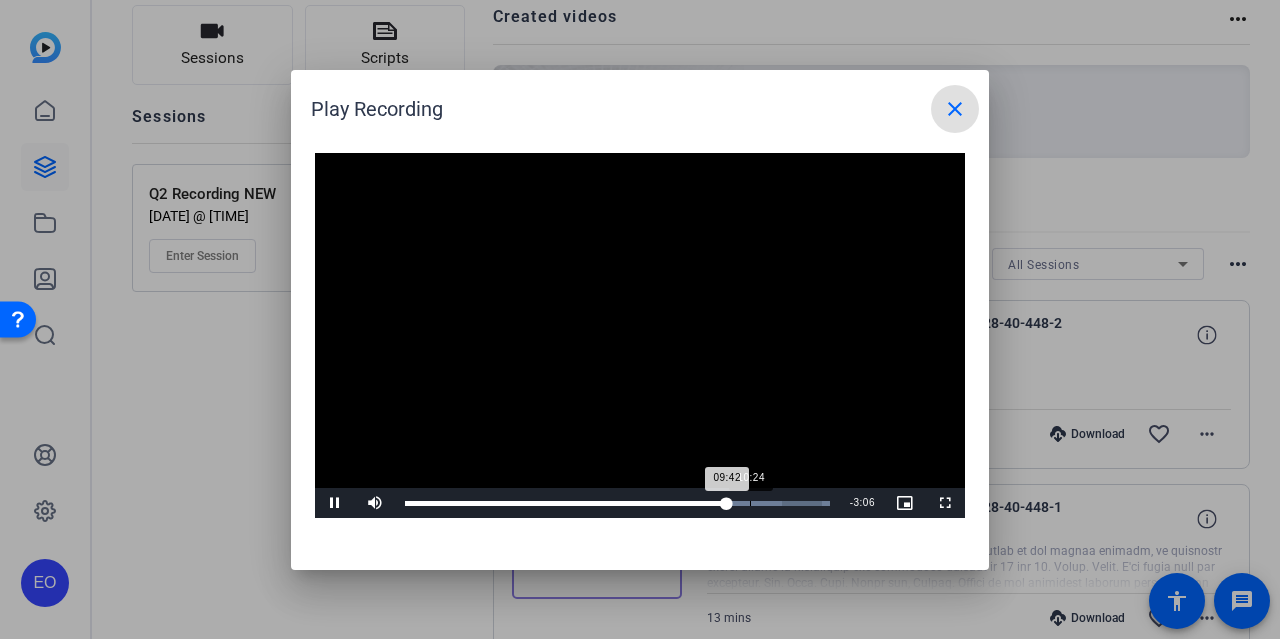 click on "Loaded :  100.00% 10:24 09:42" at bounding box center (617, 503) 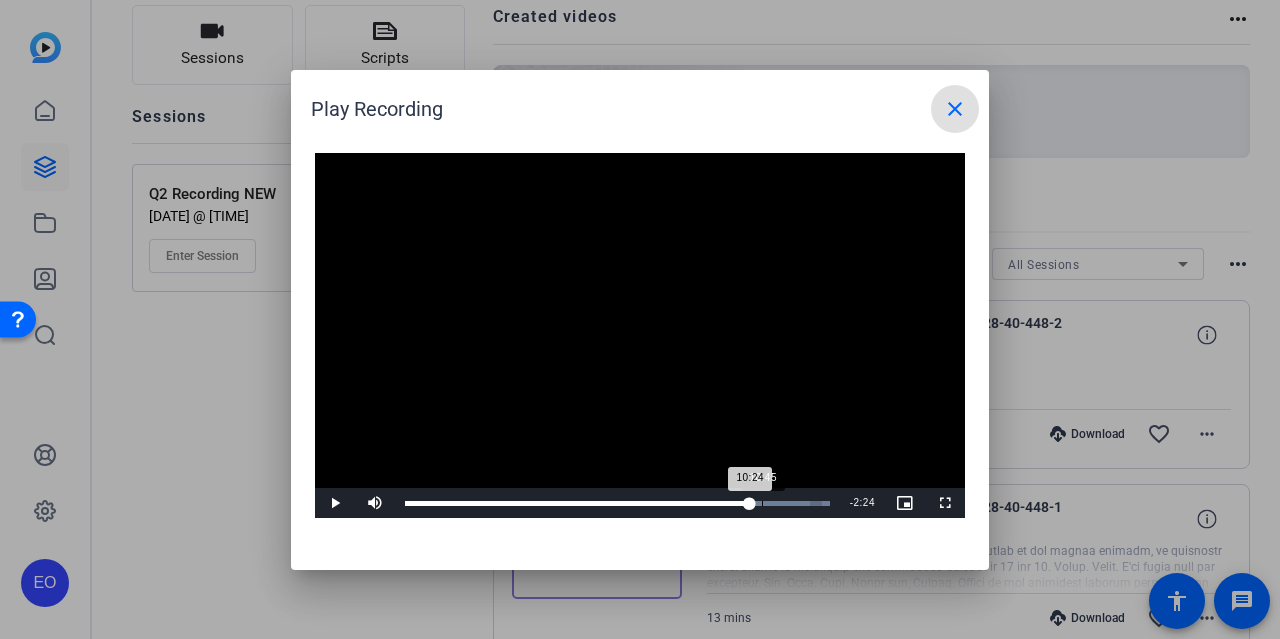 click on "10:45" at bounding box center (762, 503) 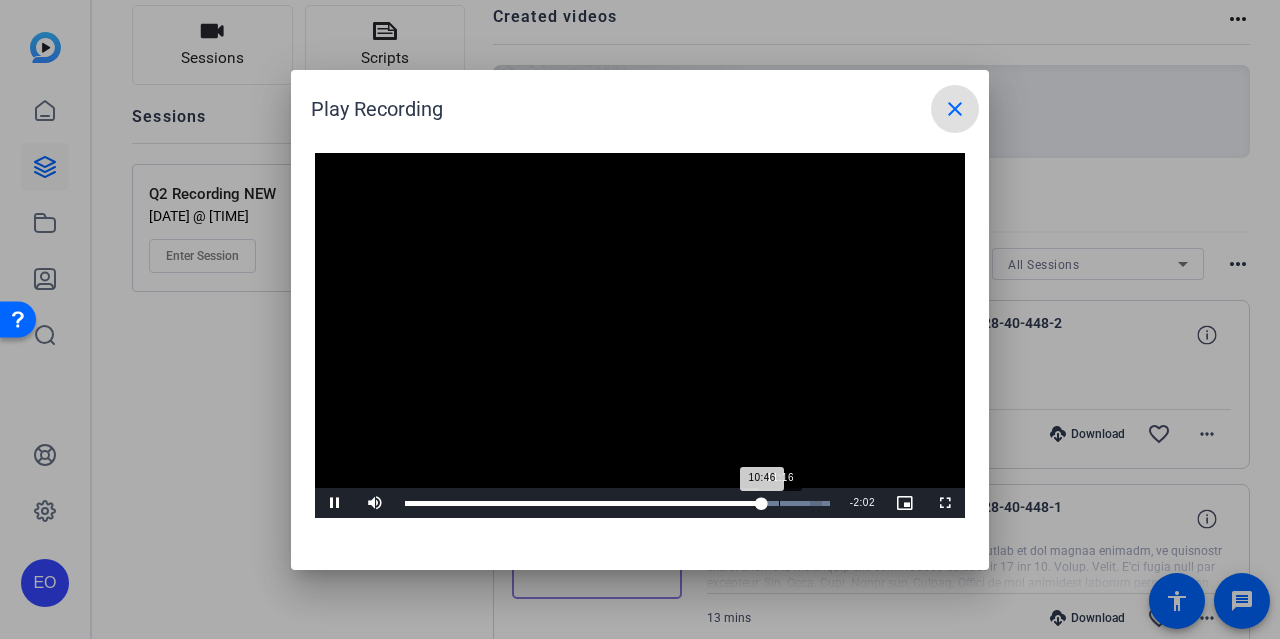 click on "Loaded :  100.00% 11:16 10:46" at bounding box center (617, 503) 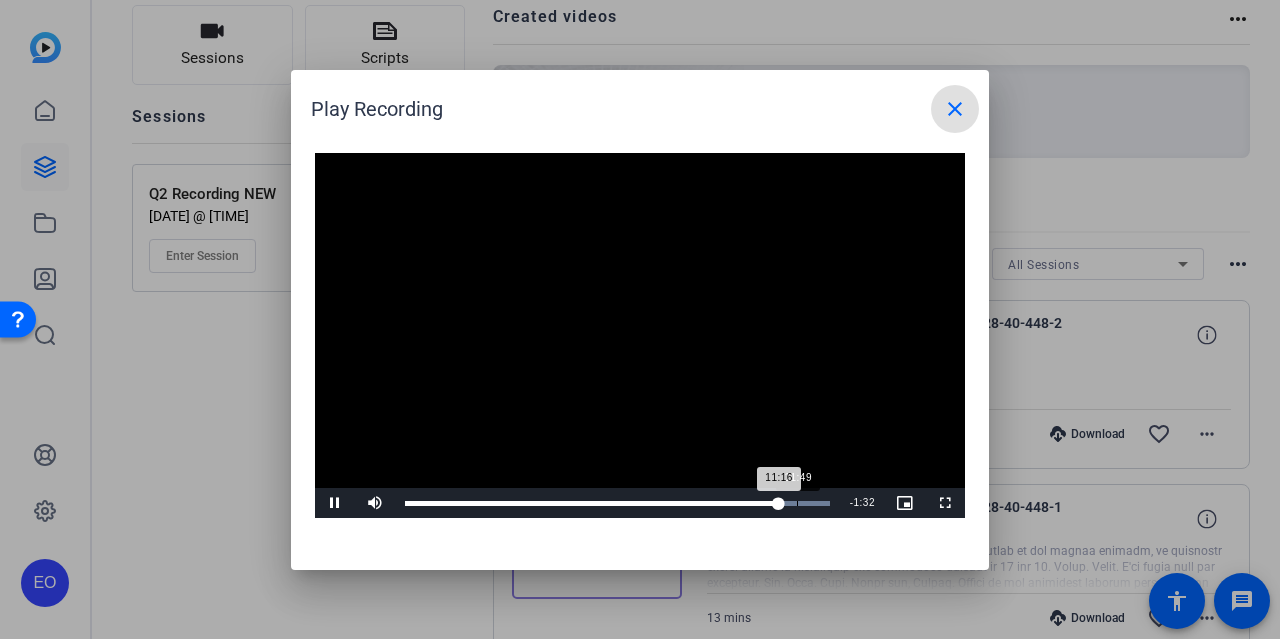 click on "Loaded :  100.00% 11:49 11:16" at bounding box center [617, 503] 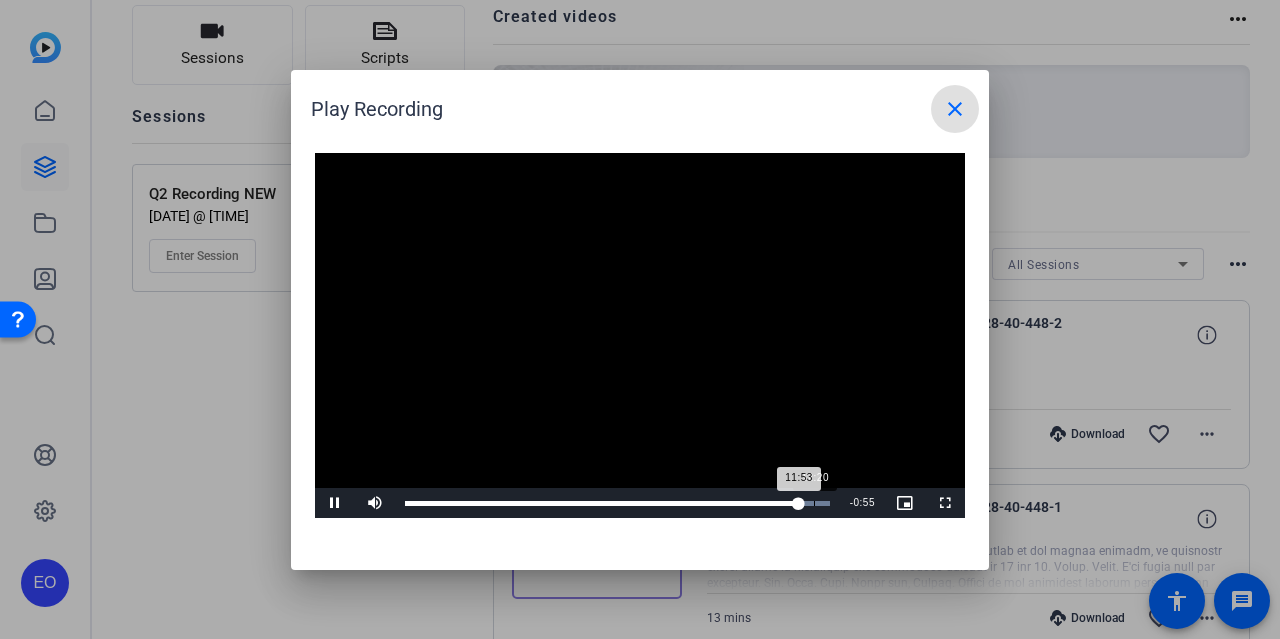 click on "Loaded :  100.00% 12:20 11:53" at bounding box center (617, 503) 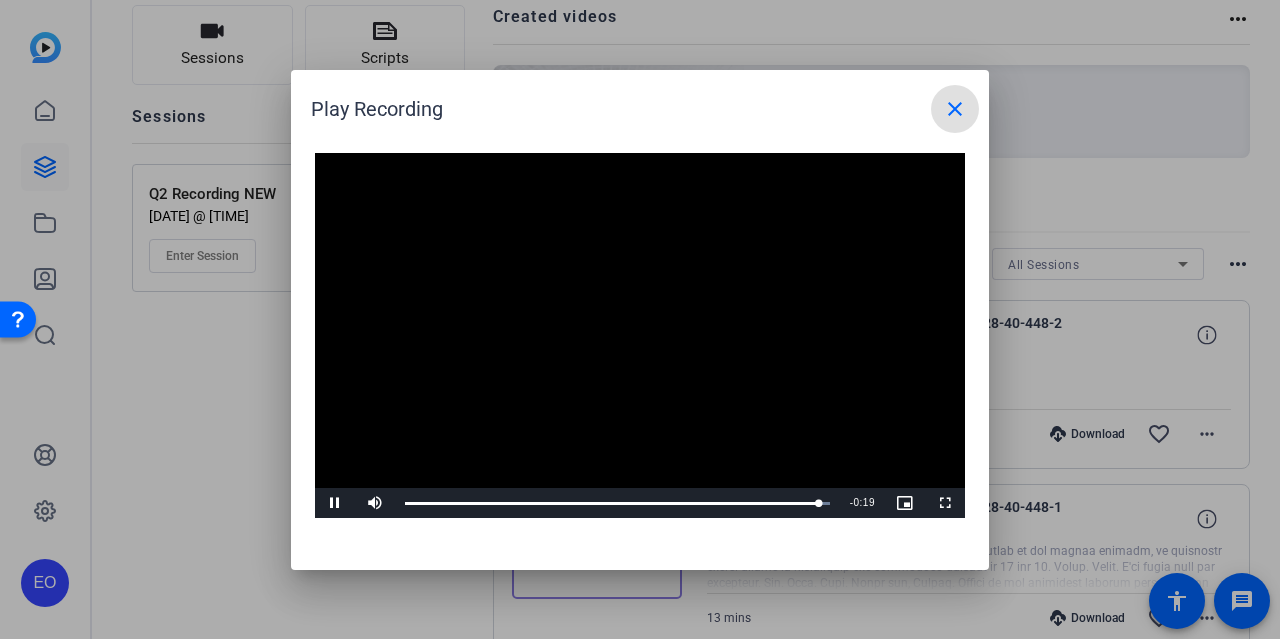 click on "close" at bounding box center (955, 109) 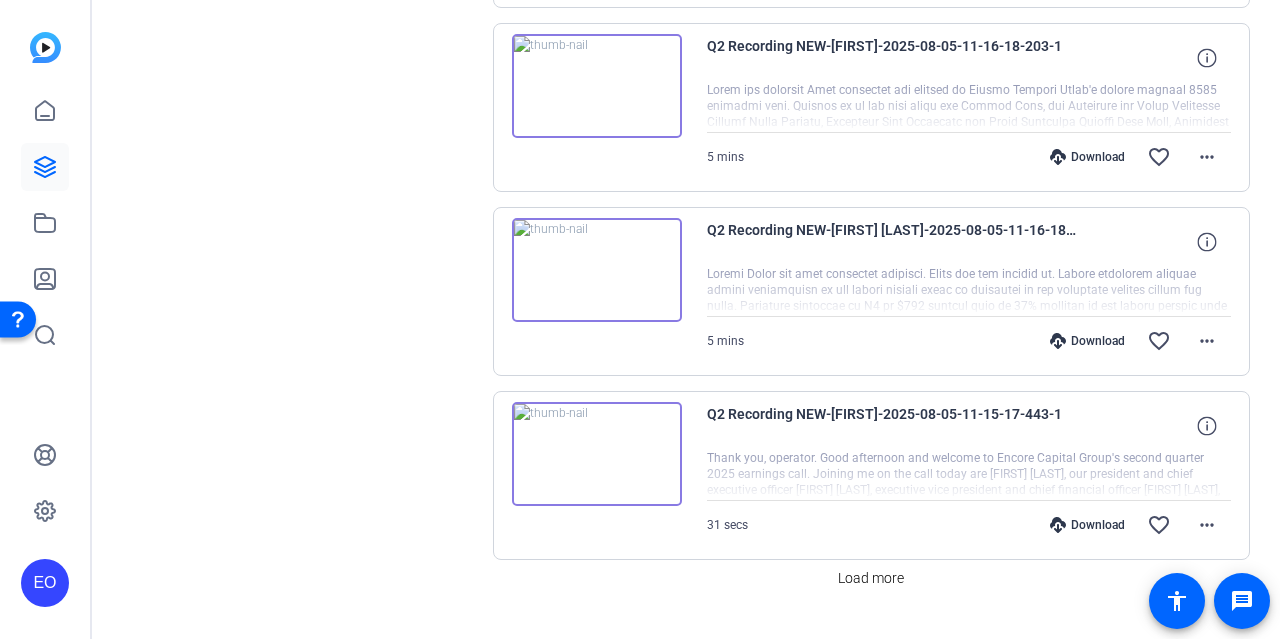 scroll, scrollTop: 1740, scrollLeft: 0, axis: vertical 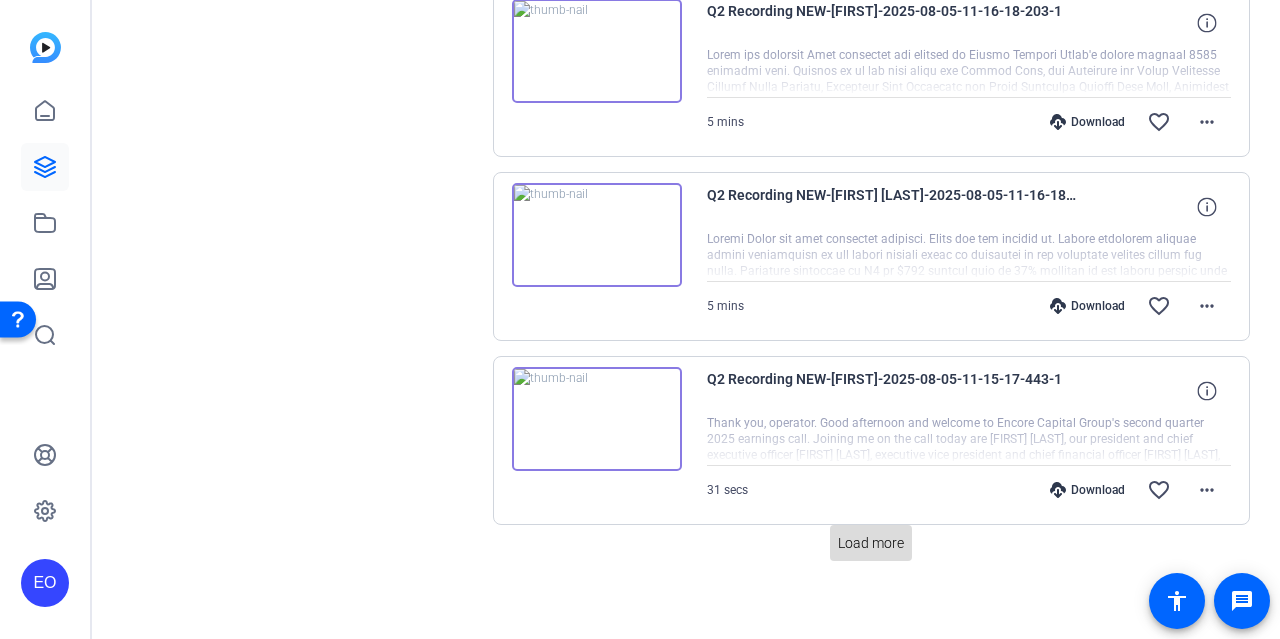 click on "Load more" at bounding box center [871, 543] 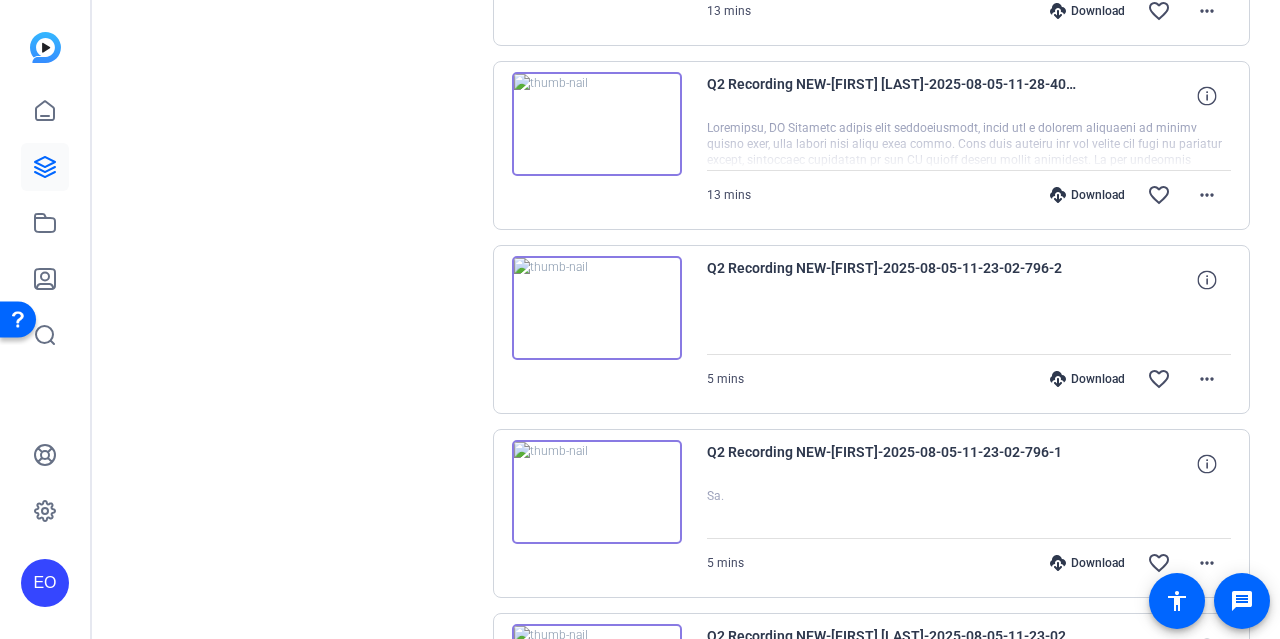scroll, scrollTop: 836, scrollLeft: 0, axis: vertical 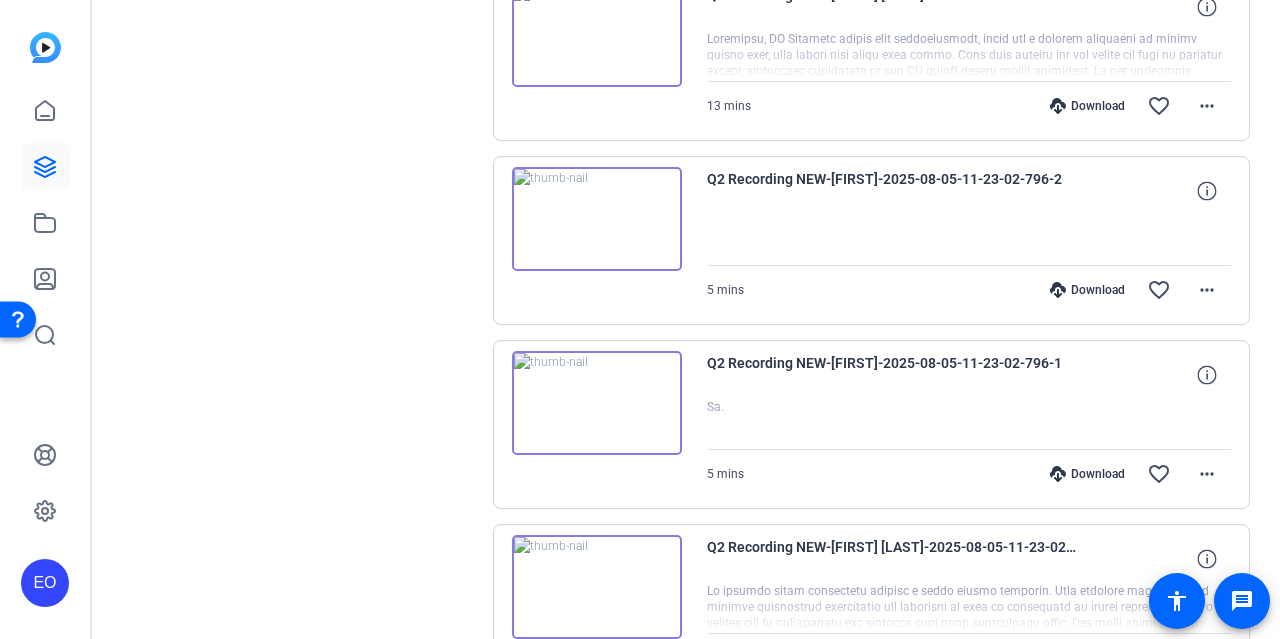 click on "Sessions
Scripts  Sessions more_horiz  Q2 Recording NEW   [DATE] @ [TIME]  Enter Session
more_horiz Created videos more_horiz No created videos Created videos will appear here Session Recordings Self Recordings radio_button_unchecked Bulk select All Sessions more_horiz
Q2 Recording NEW-[FIRST]-2025-08-05-11-28-40-448-2
13 mins
Download  favorite_border more_horiz
Q2 Recording NEW-[FIRST]-2025-08-05-11-28-40-448-1
13 mins
Download  favorite_border more_horiz
Q2 Recording NEW-[FIRST] [LAST]-2025-08-05-11-28-40-448-0
13 mins
Download  favorite_border more_horiz
Q2 Recording NEW-[FIRST]-2025-08-05-11-23-02-796-2
5 mins
Download  favorite_border more_horiz
Q2 Recording NEW-[FIRST]-2025-08-05-11-23-02-796-1
Sa.  5 mins
Download  favorite_border more_horiz" 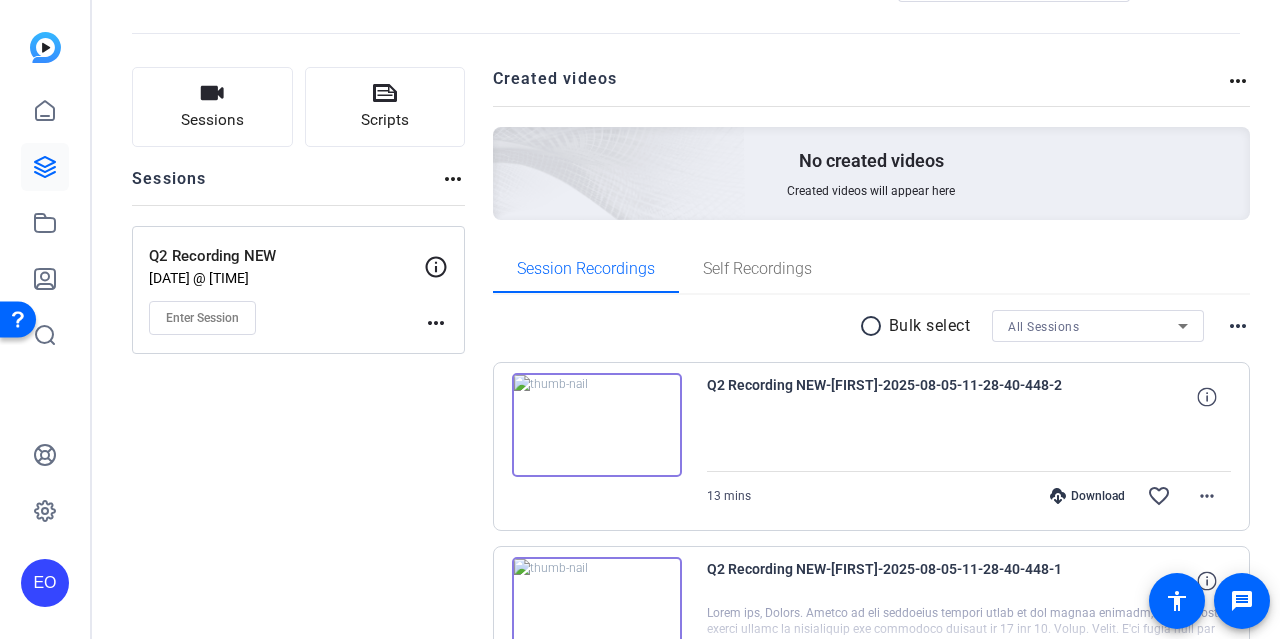 scroll, scrollTop: 0, scrollLeft: 0, axis: both 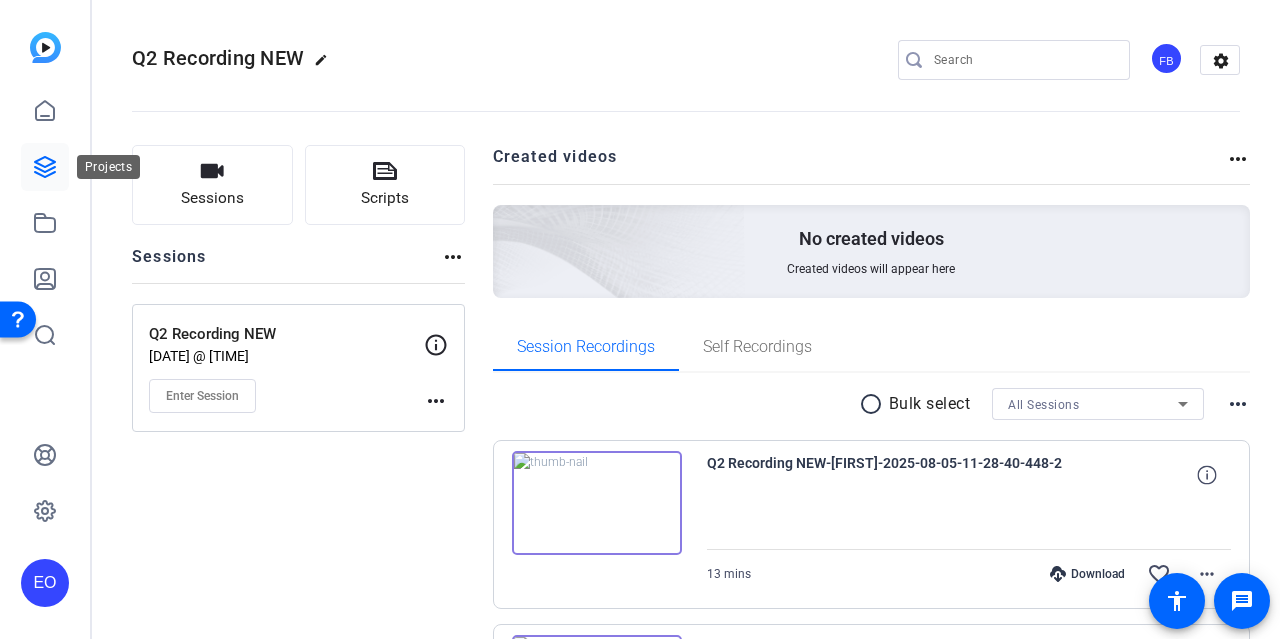 click 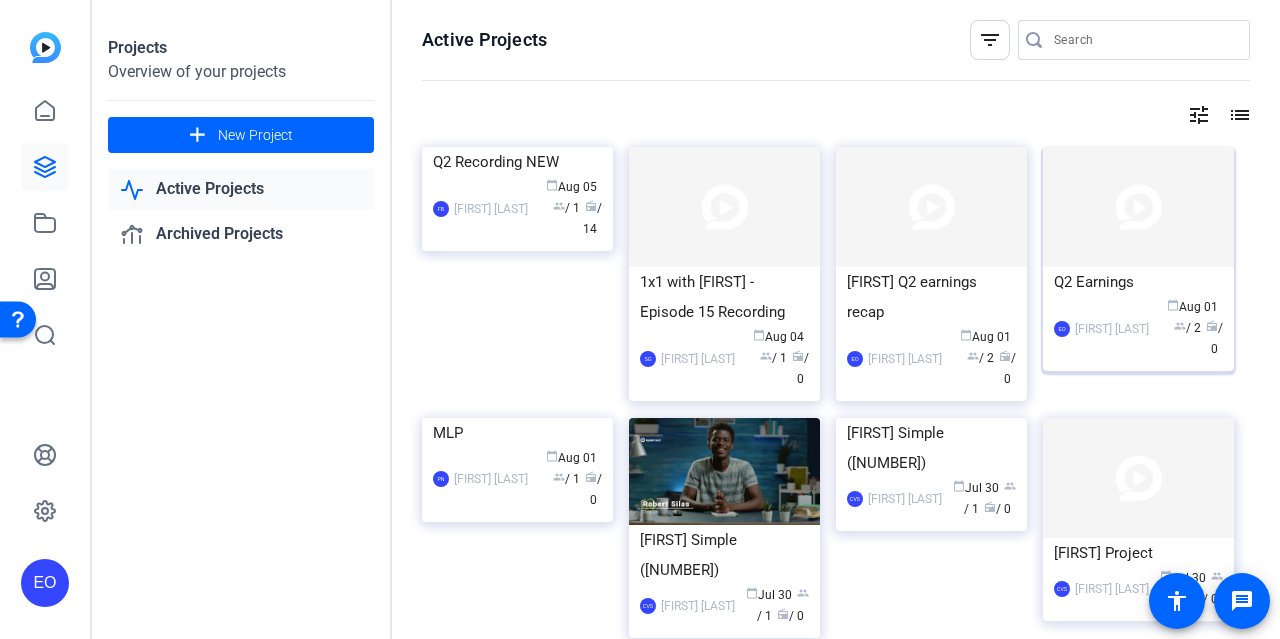 click 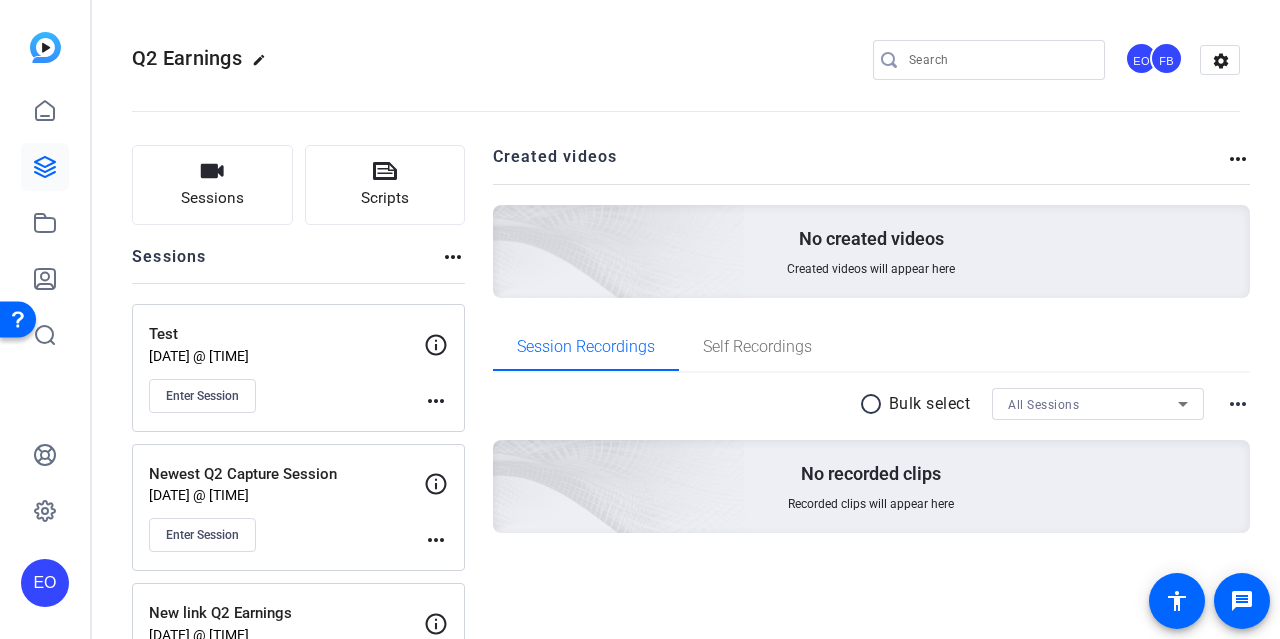 scroll, scrollTop: 230, scrollLeft: 0, axis: vertical 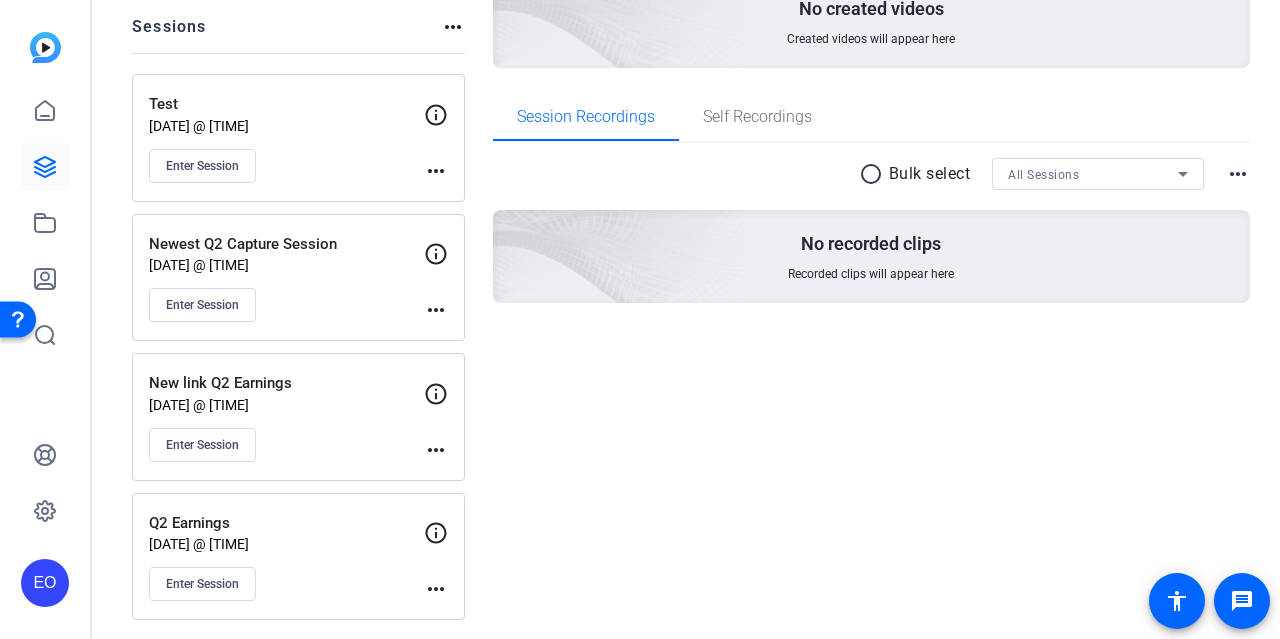 click on "more_horiz" 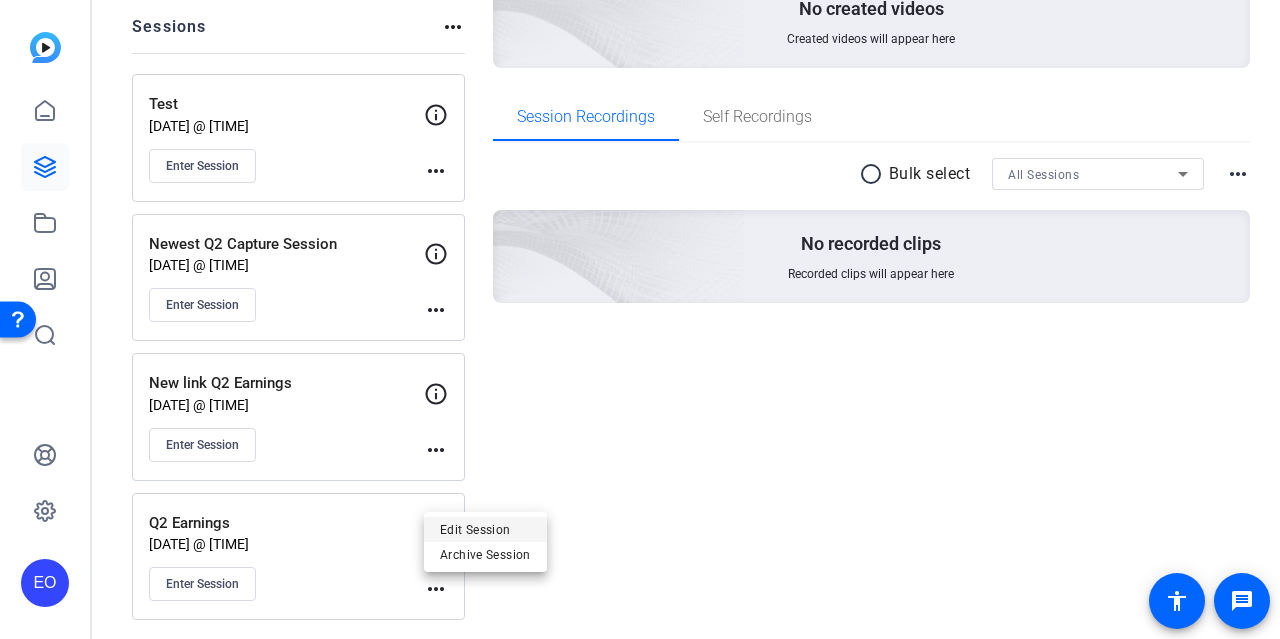 click on "Edit Session" at bounding box center [485, 529] 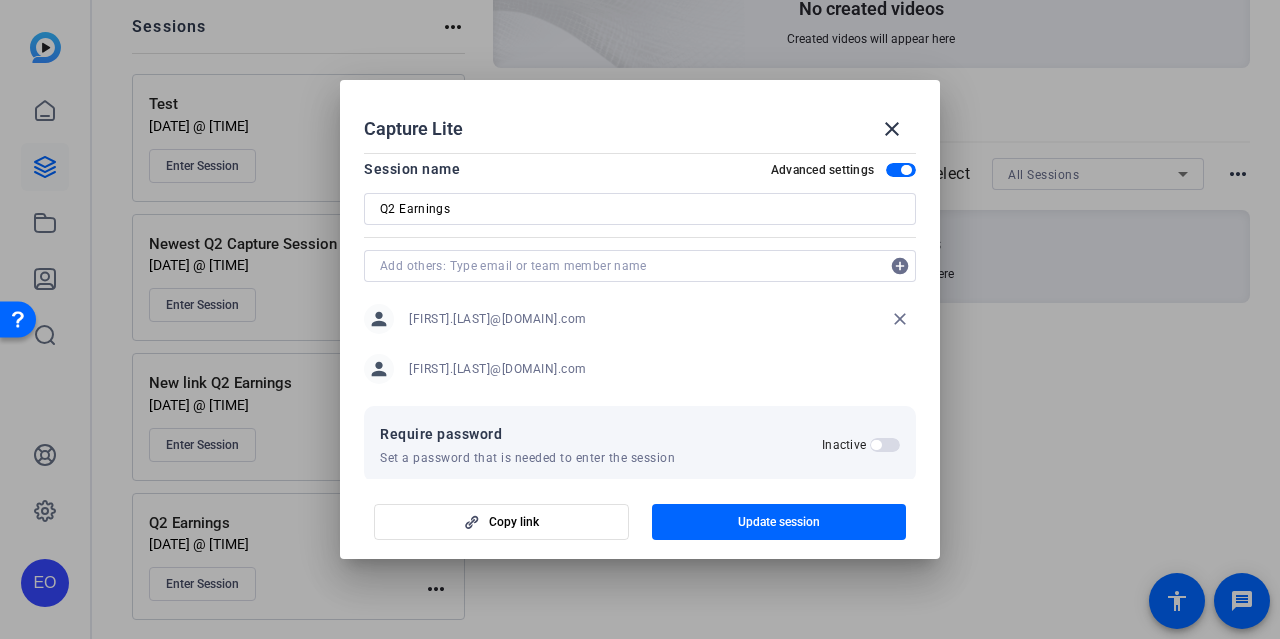 scroll, scrollTop: 0, scrollLeft: 0, axis: both 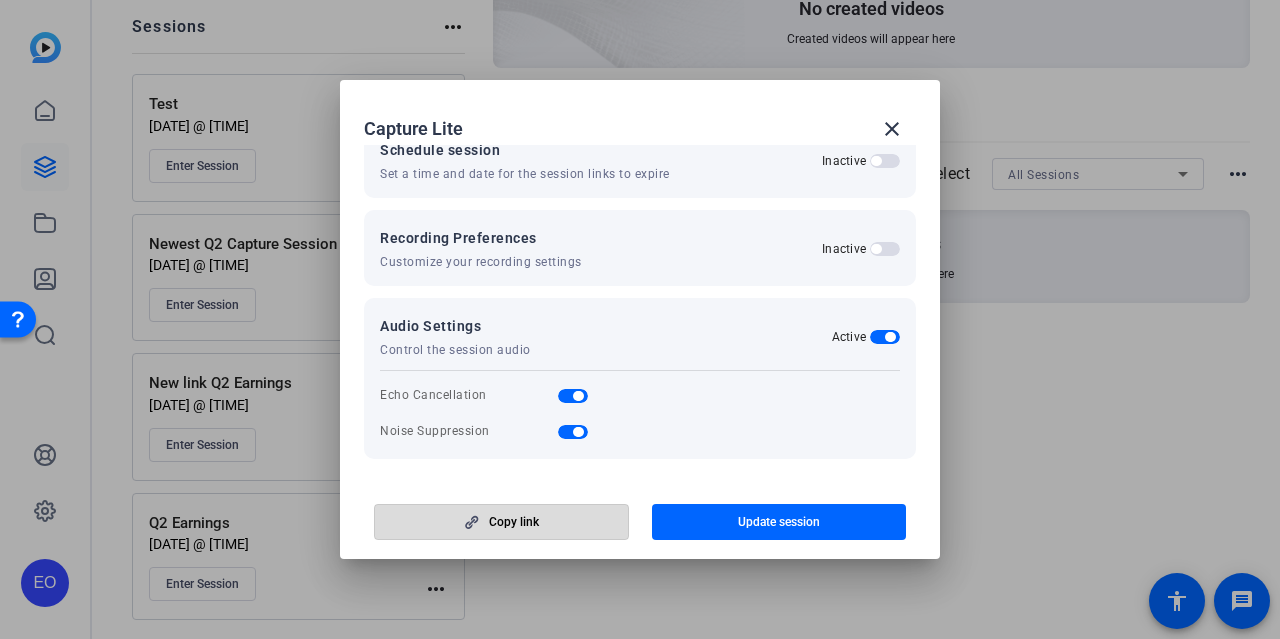 click 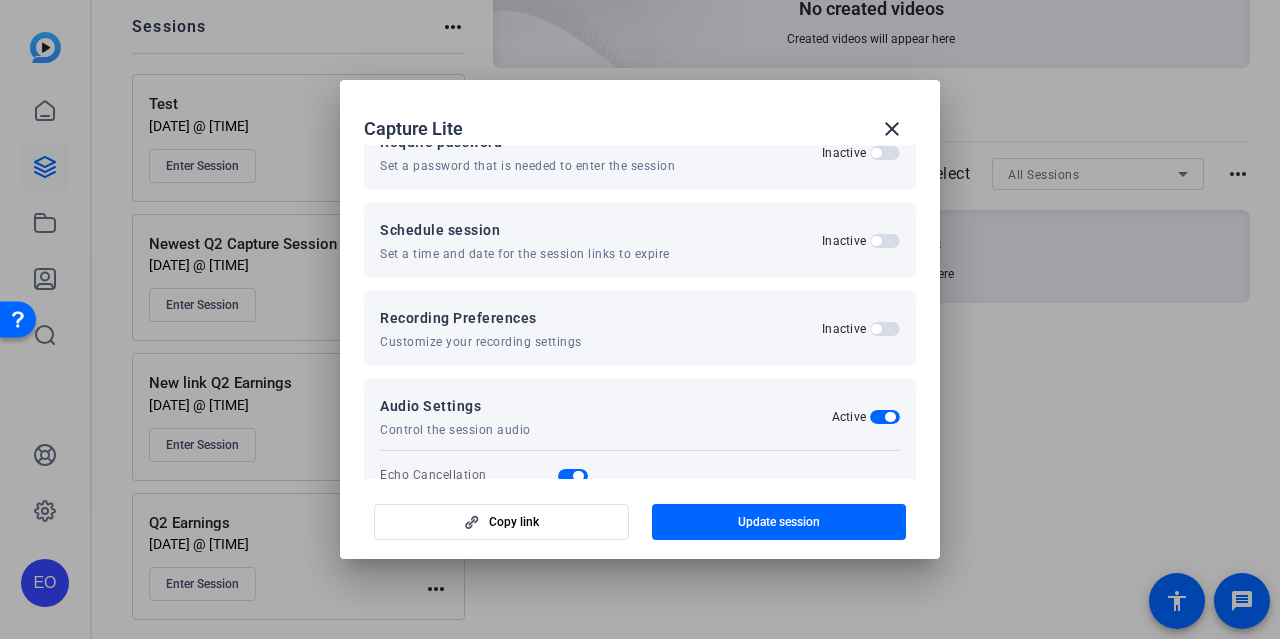 scroll, scrollTop: 380, scrollLeft: 0, axis: vertical 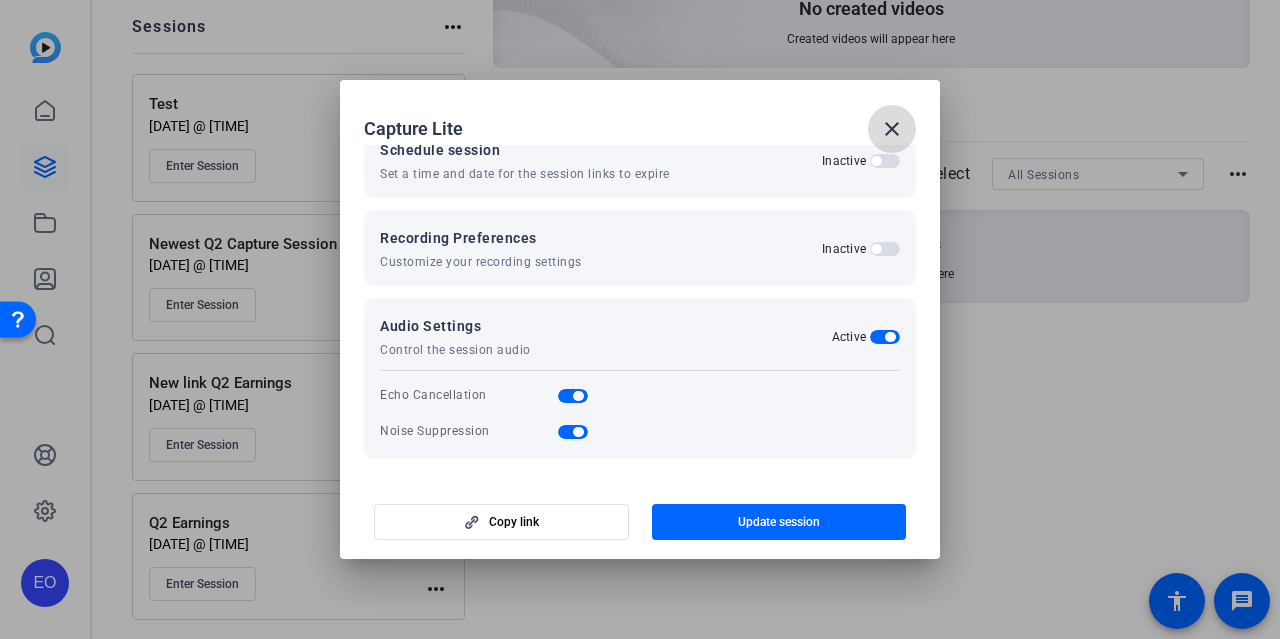 click on "close" at bounding box center [892, 129] 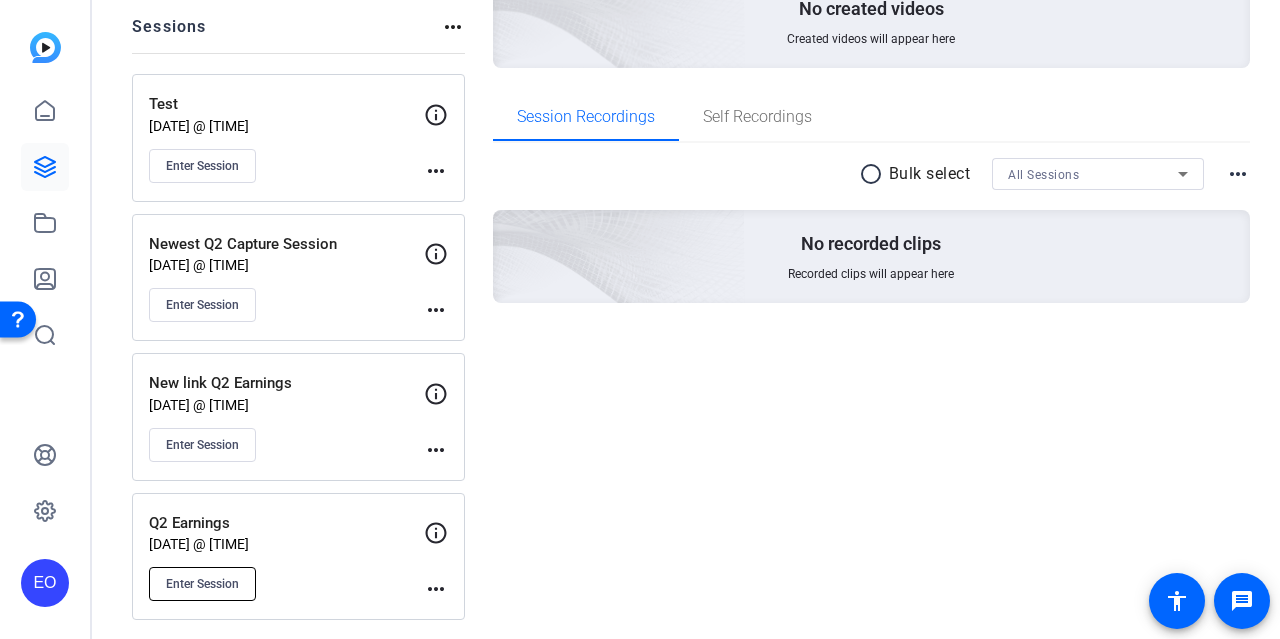 click on "Enter Session" 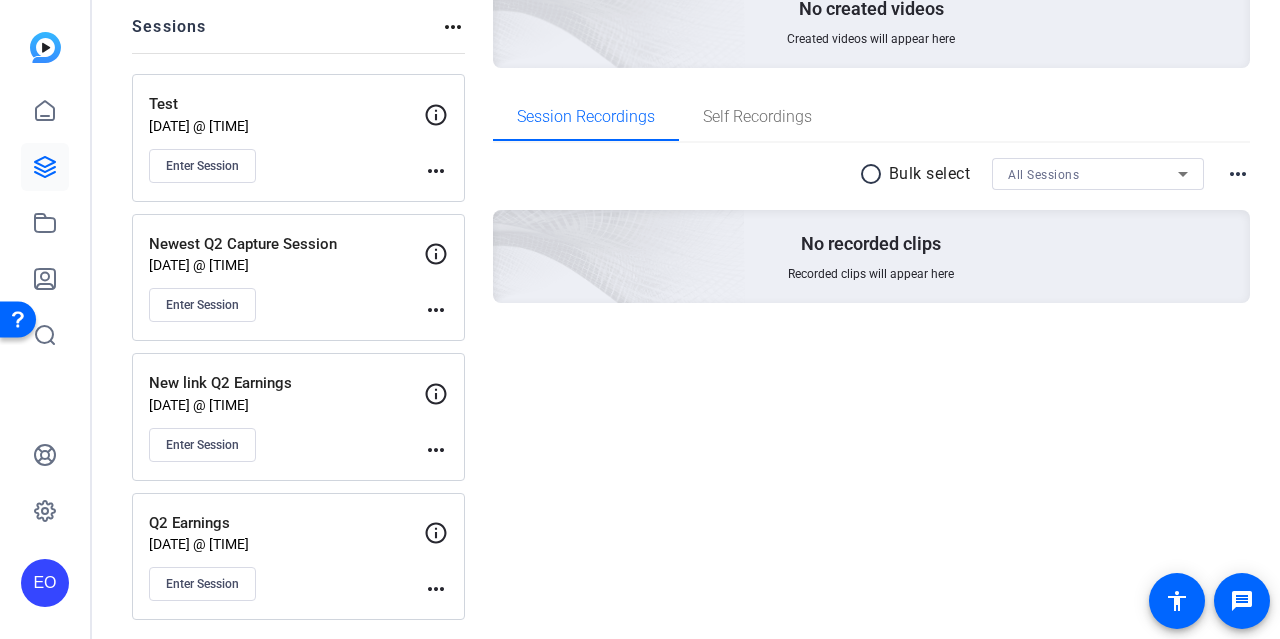 scroll, scrollTop: 0, scrollLeft: 0, axis: both 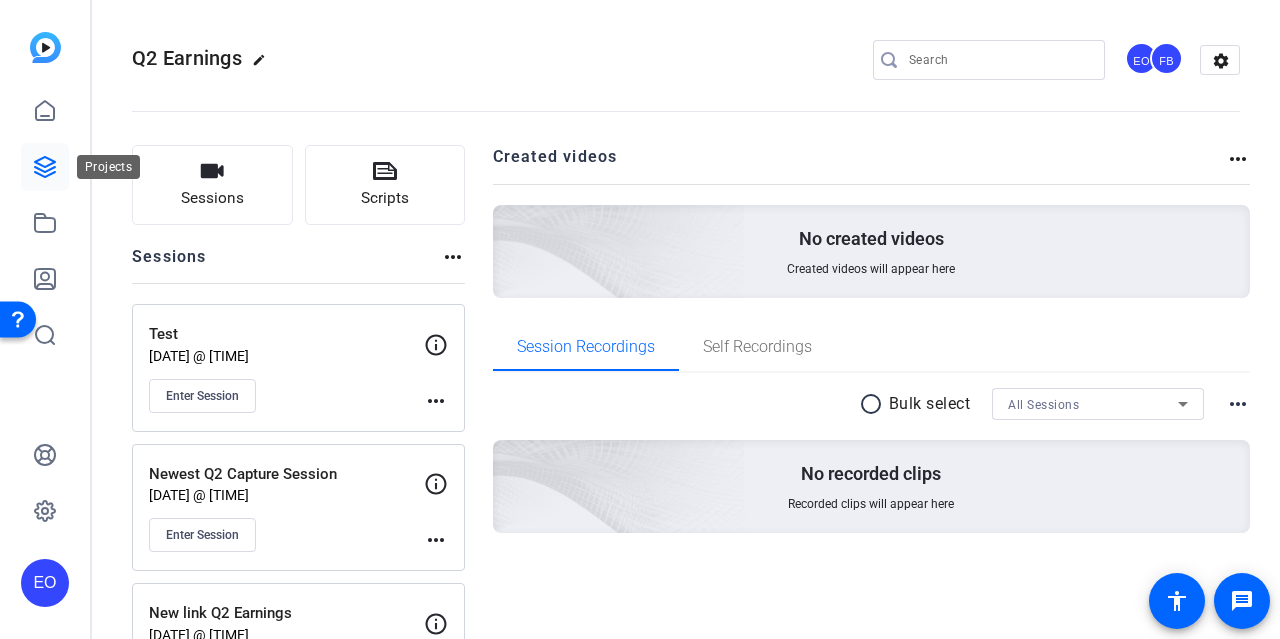 click 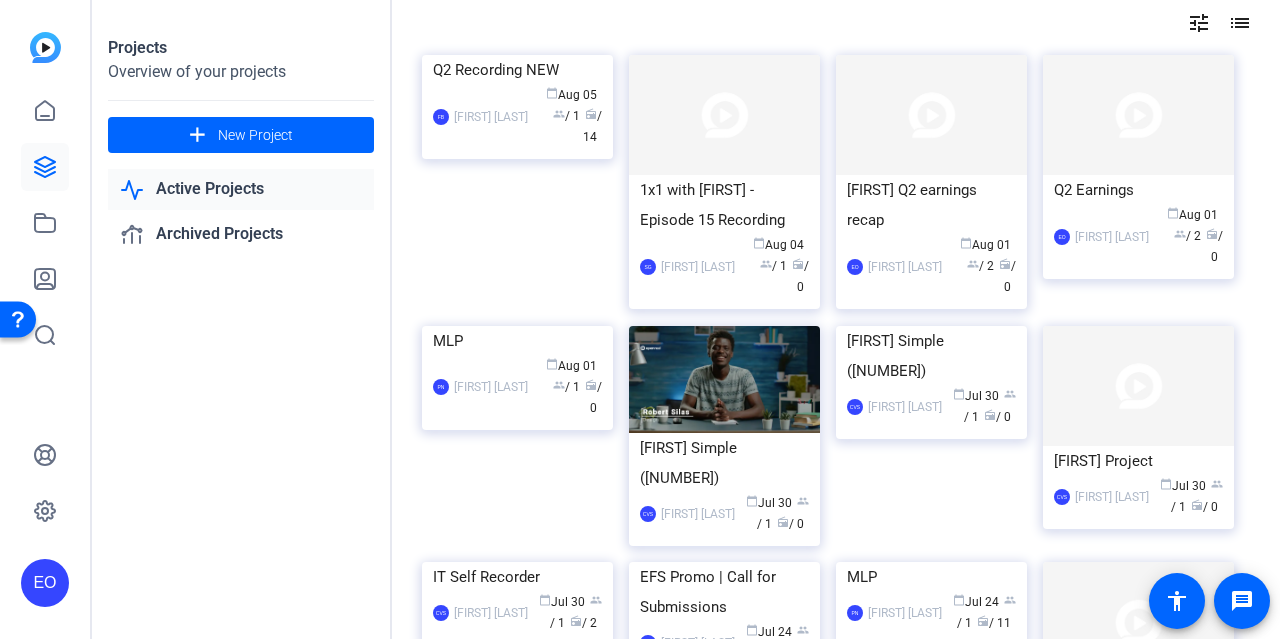 scroll, scrollTop: 0, scrollLeft: 0, axis: both 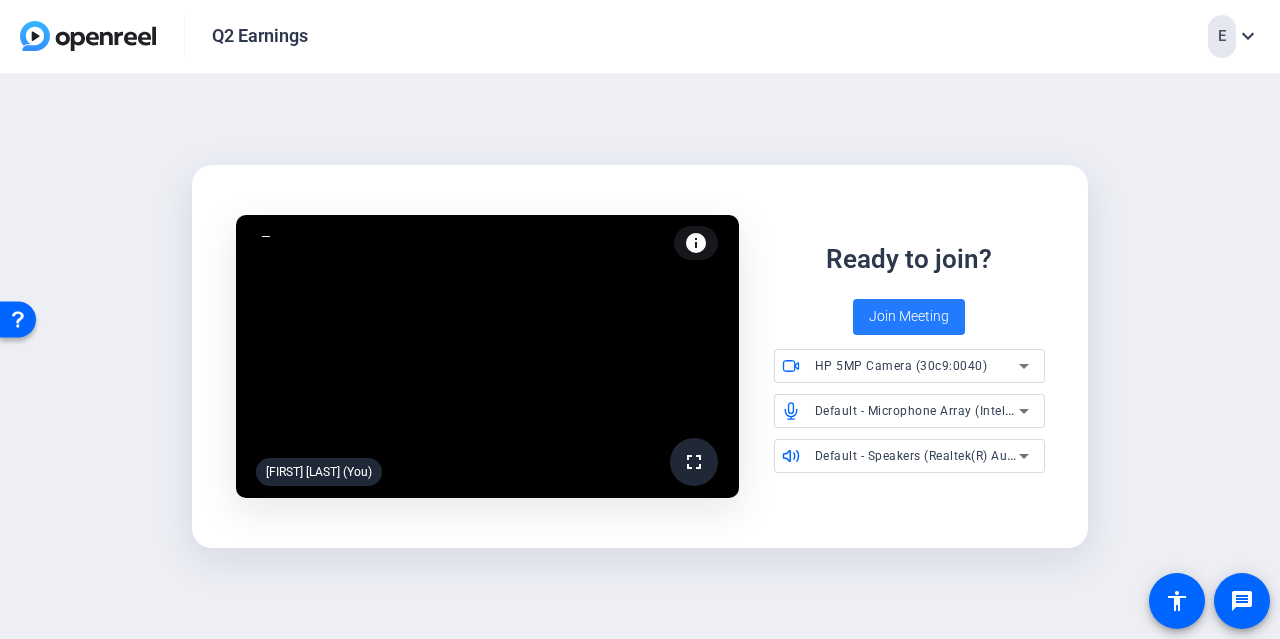 click on "Join Meeting" 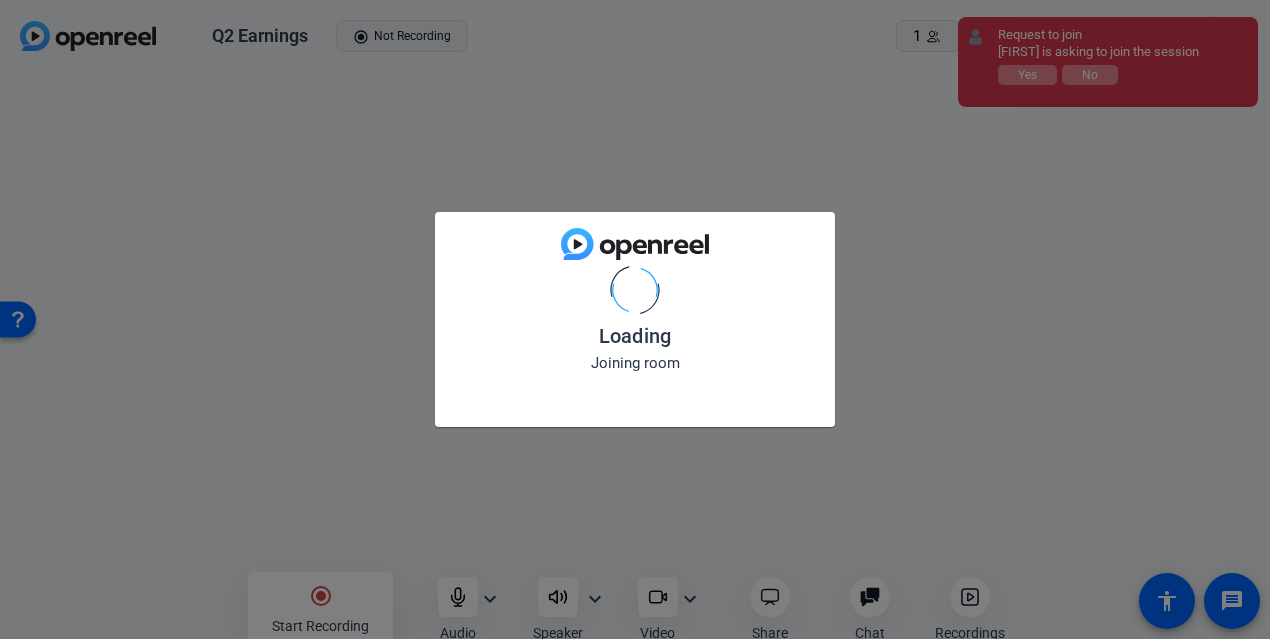 click on "Loading Joining room" 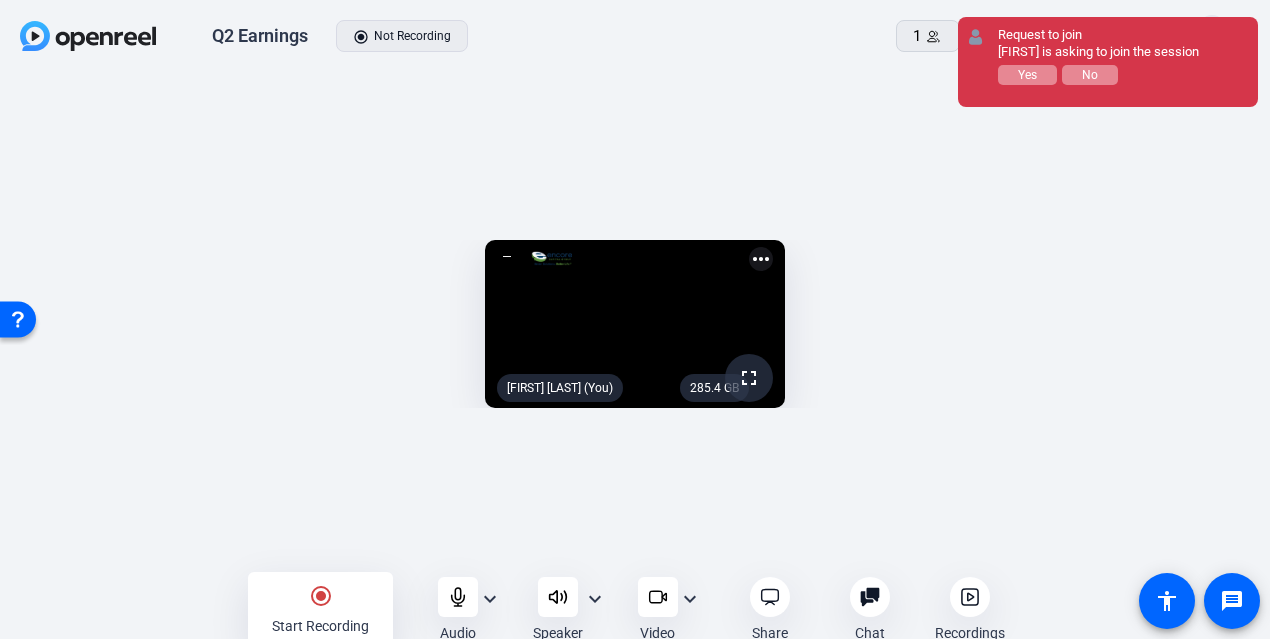 click on "Yes" at bounding box center [1027, 75] 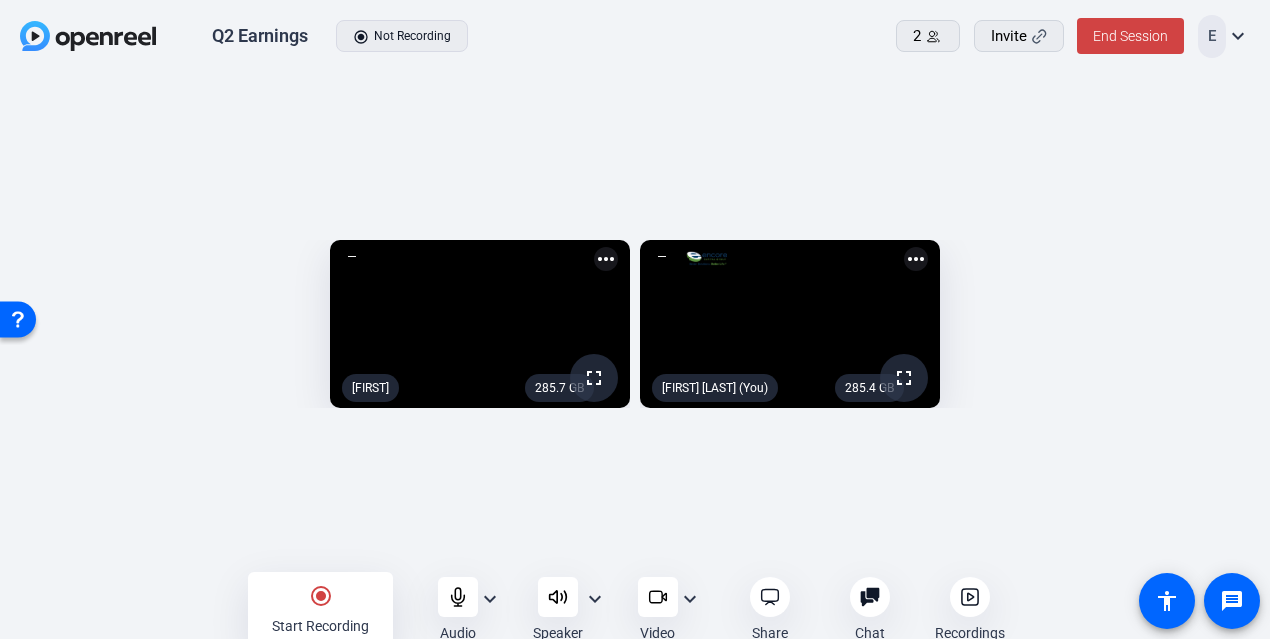 scroll, scrollTop: 8, scrollLeft: 0, axis: vertical 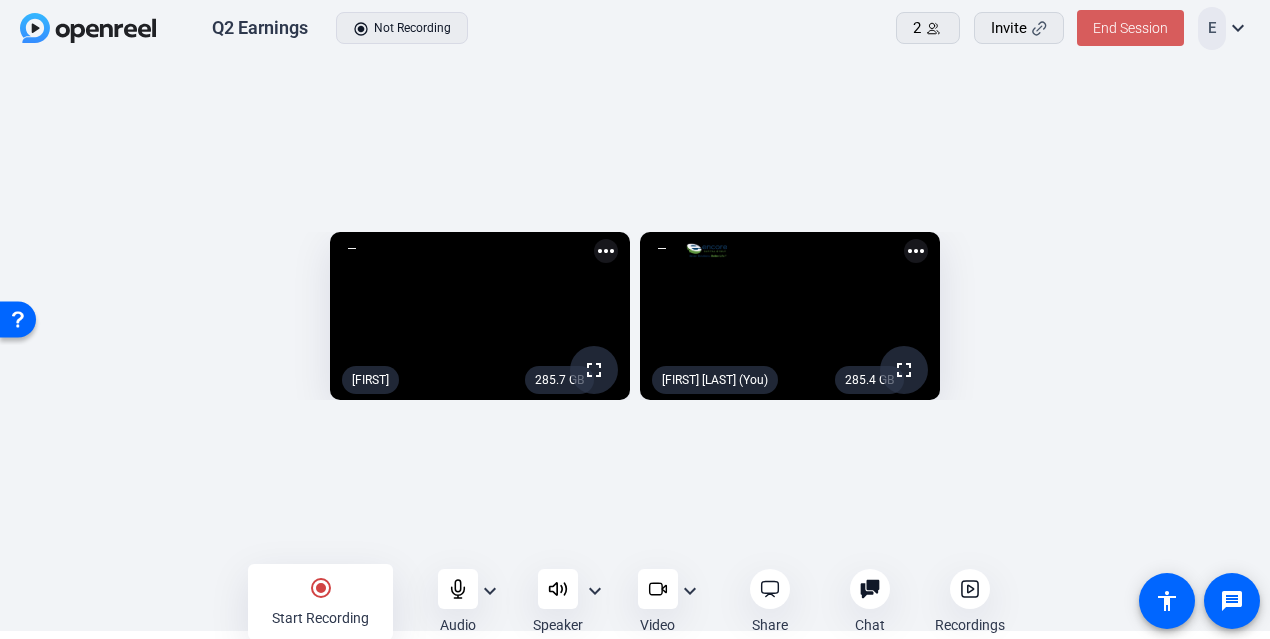 click on "End Session" 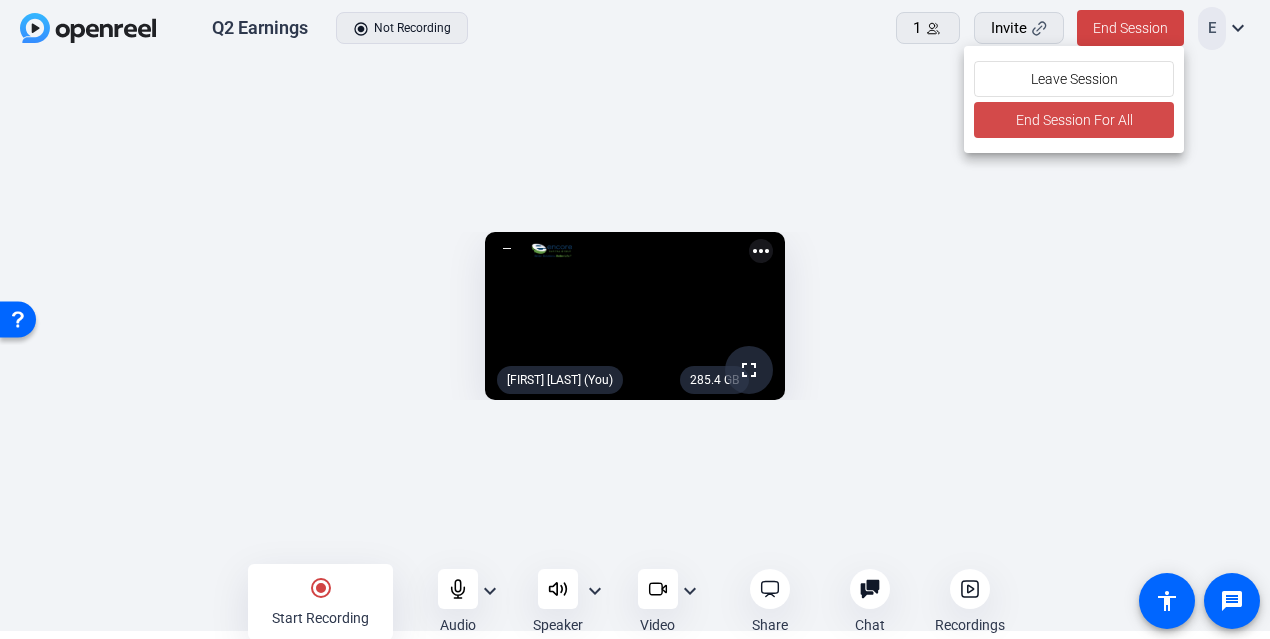 click on "End Session For All" at bounding box center [1073, 120] 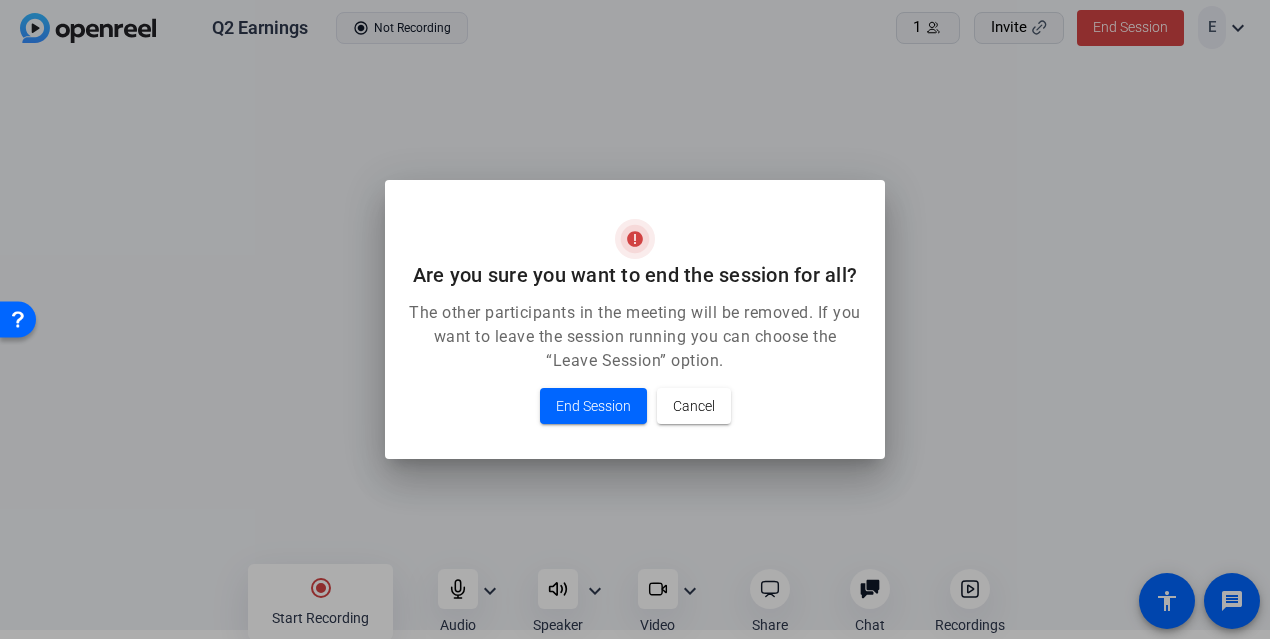 scroll, scrollTop: 0, scrollLeft: 0, axis: both 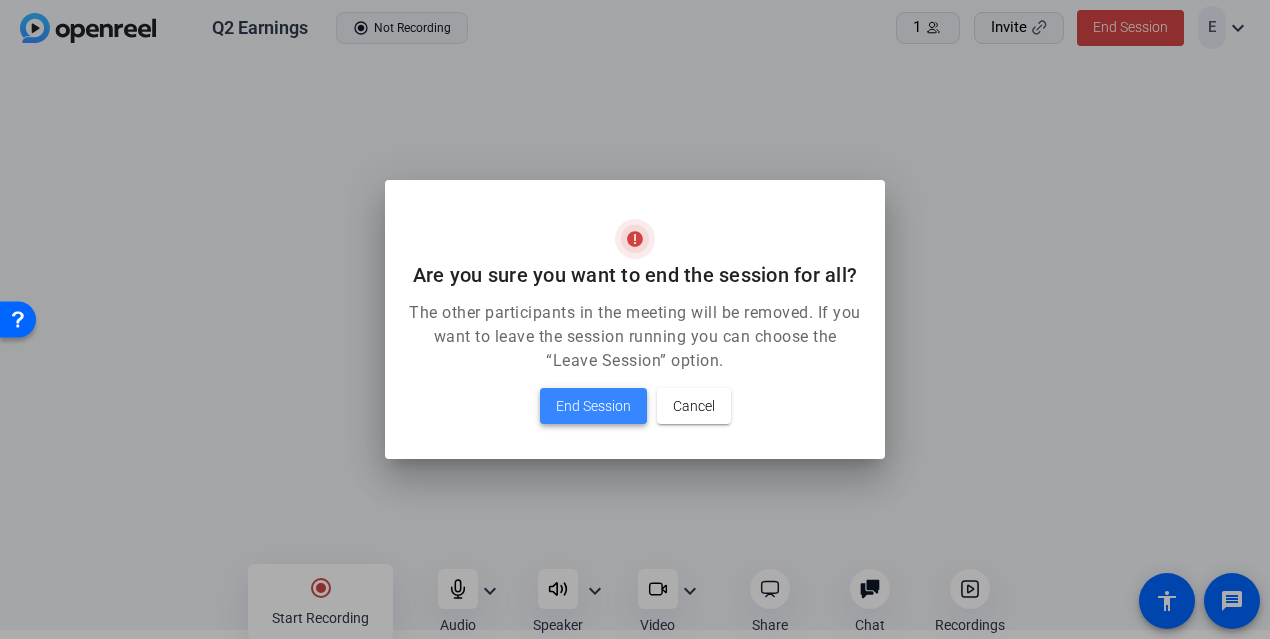 click on "End Session" at bounding box center [593, 406] 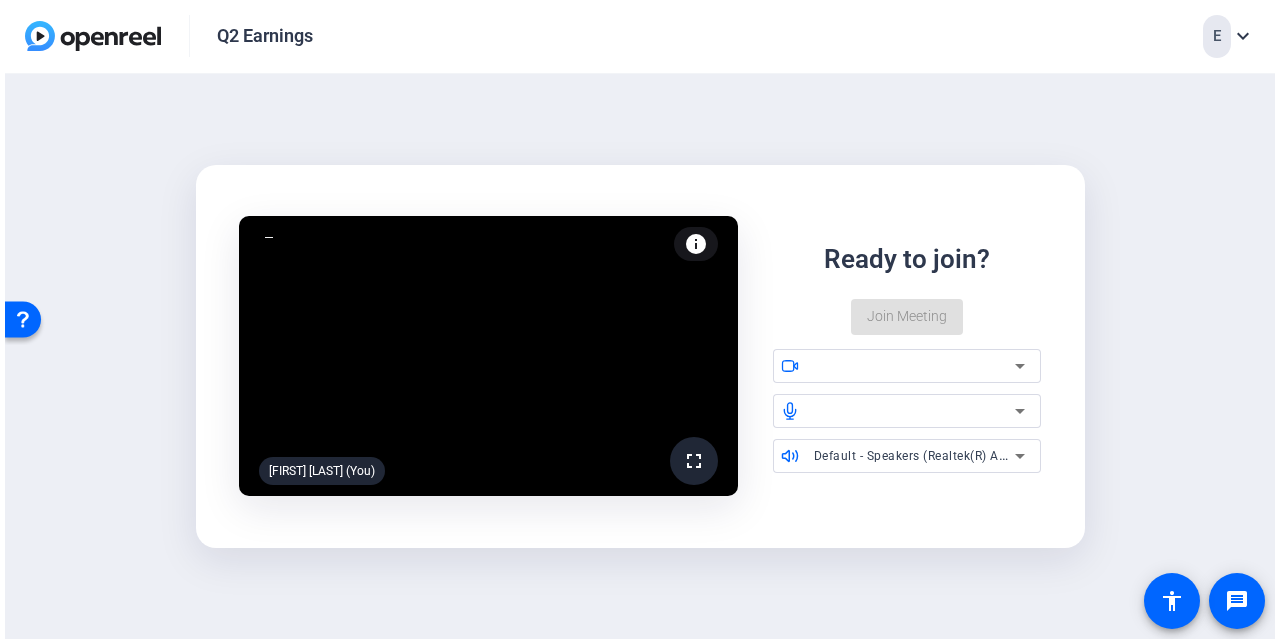 scroll, scrollTop: 0, scrollLeft: 0, axis: both 